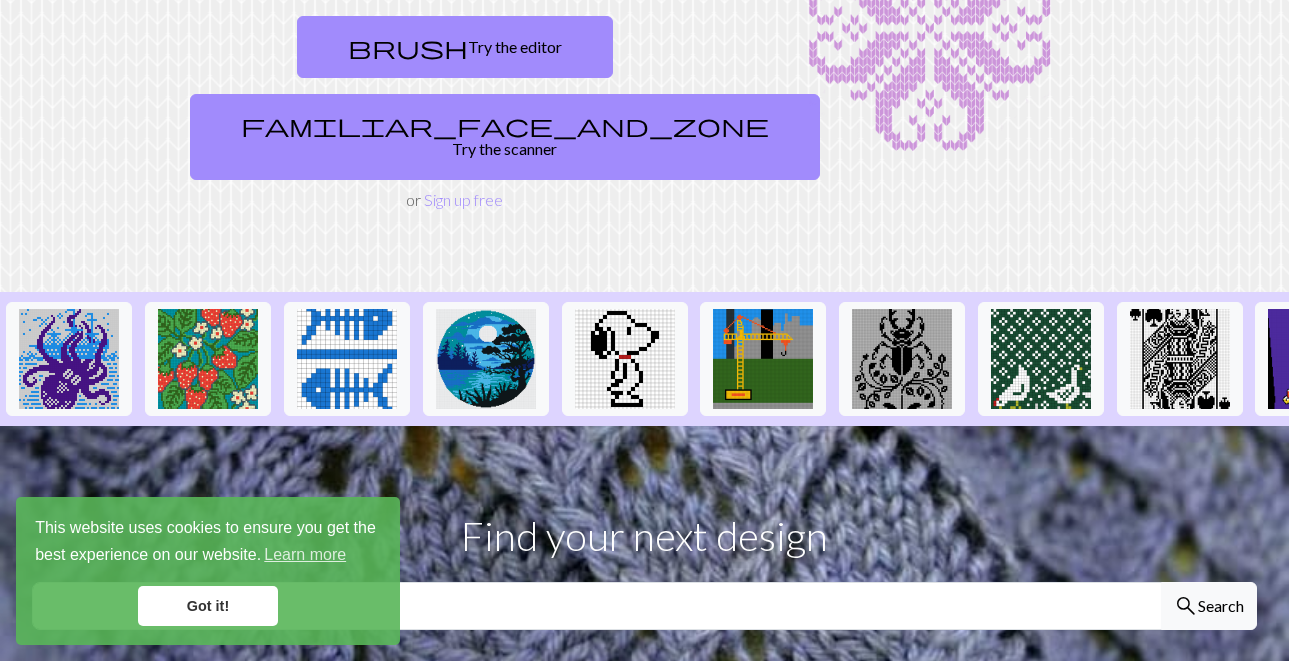 scroll, scrollTop: 240, scrollLeft: 0, axis: vertical 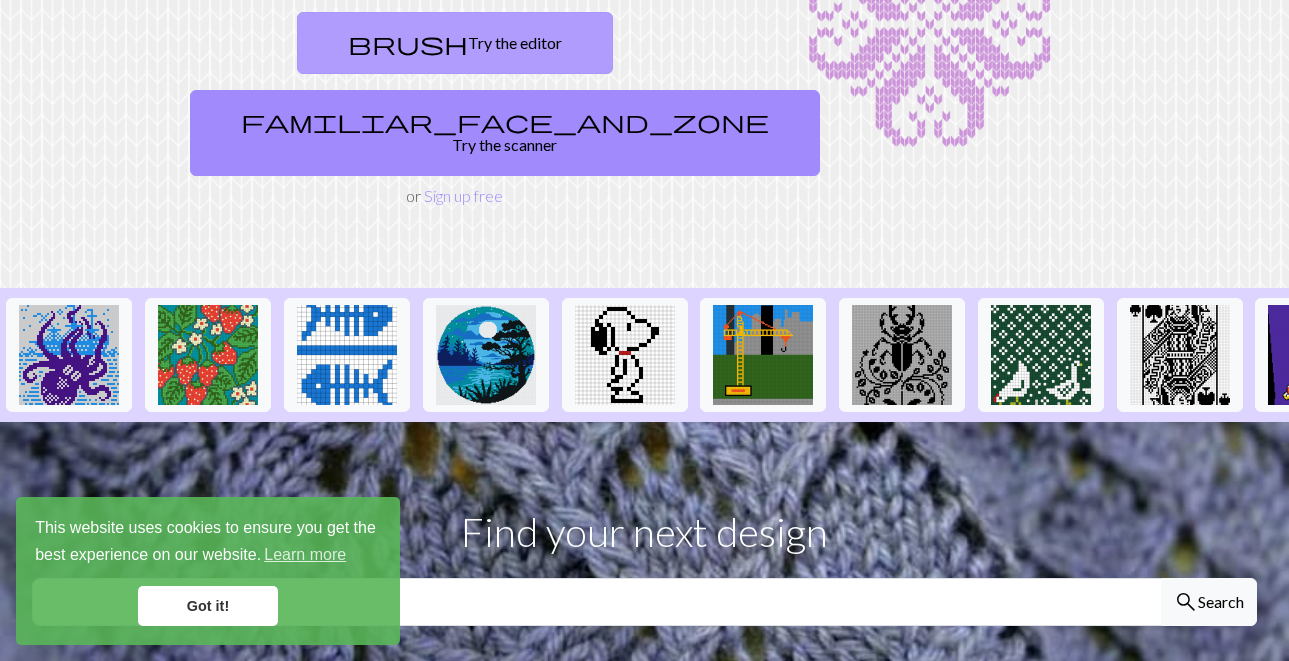 click on "brush  Try the editor" at bounding box center [455, 43] 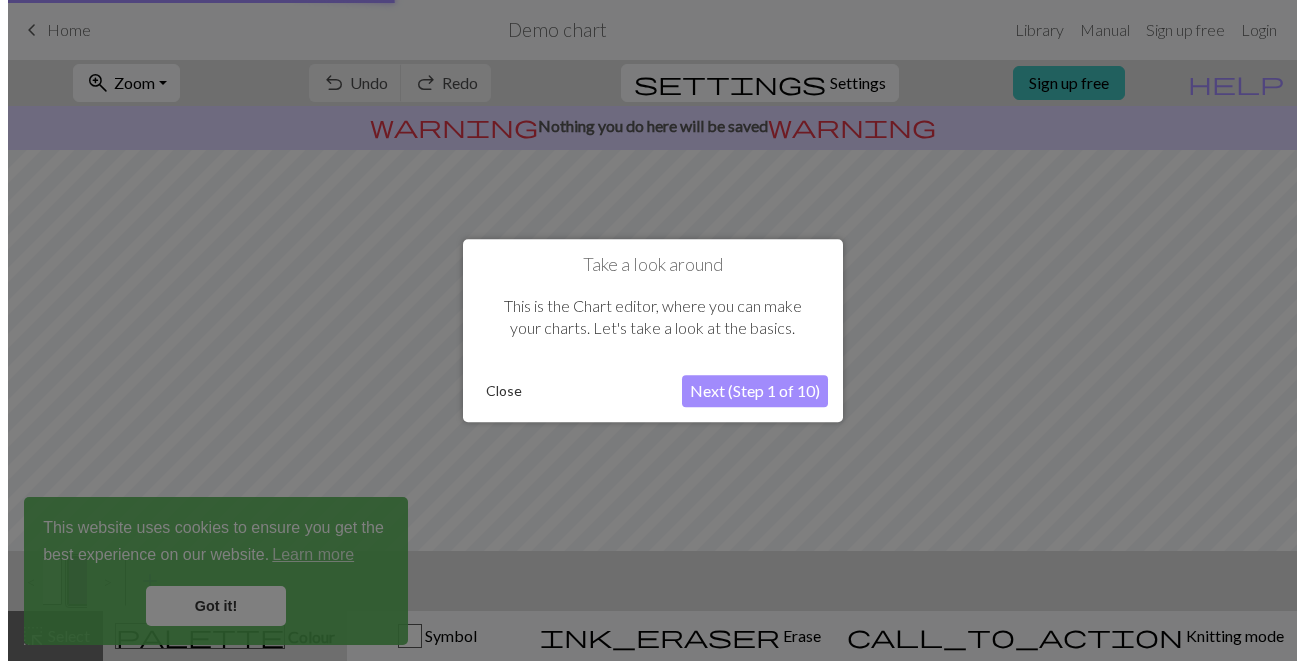 scroll, scrollTop: 0, scrollLeft: 0, axis: both 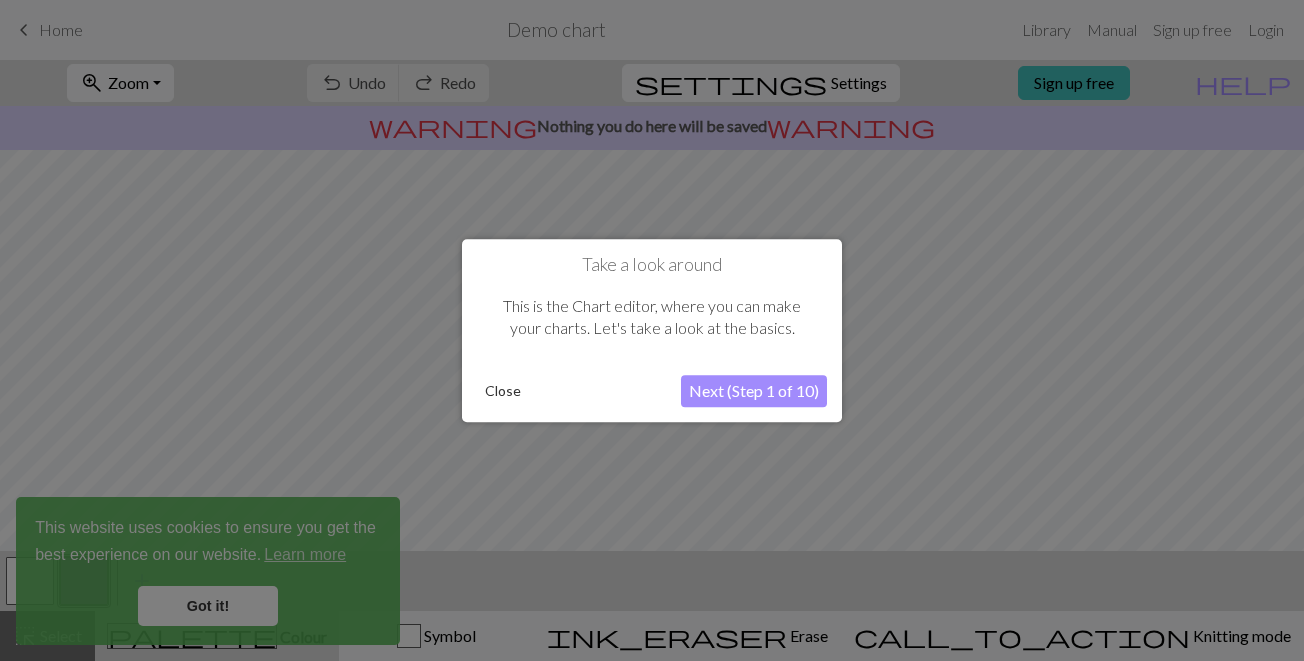 click on "Close" at bounding box center (503, 391) 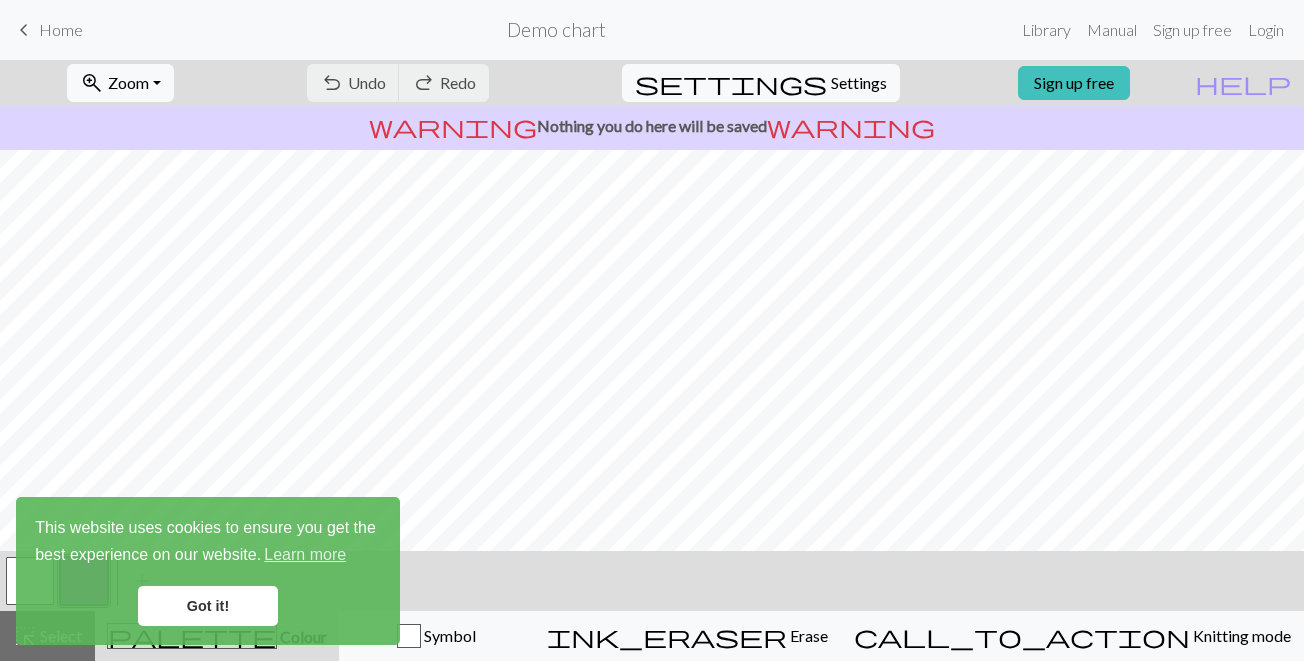 click on "Got it!" at bounding box center [208, 606] 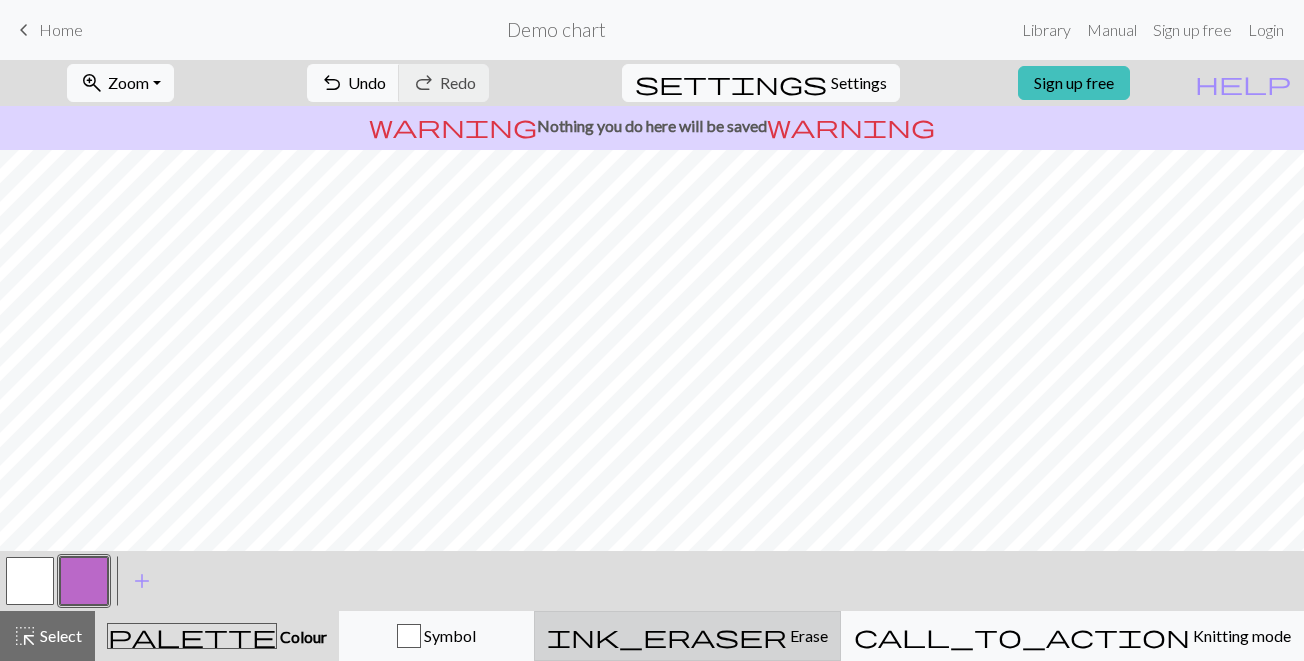 click on "Erase" at bounding box center [807, 635] 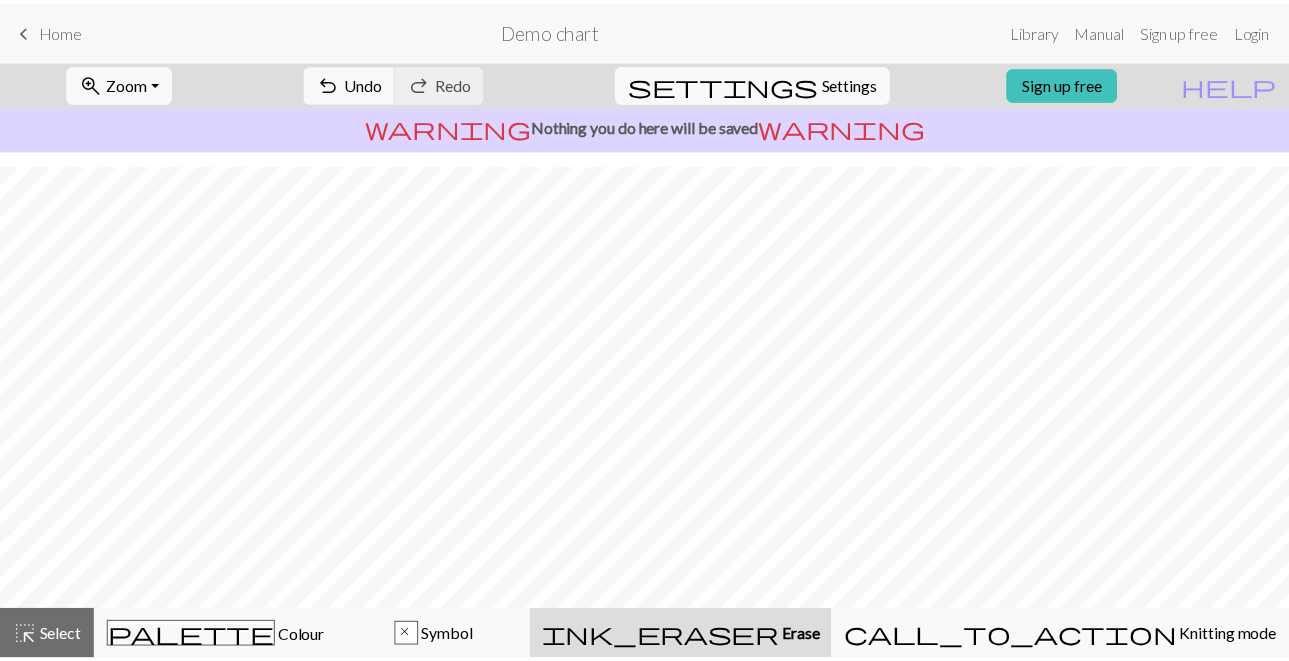 scroll, scrollTop: 0, scrollLeft: 0, axis: both 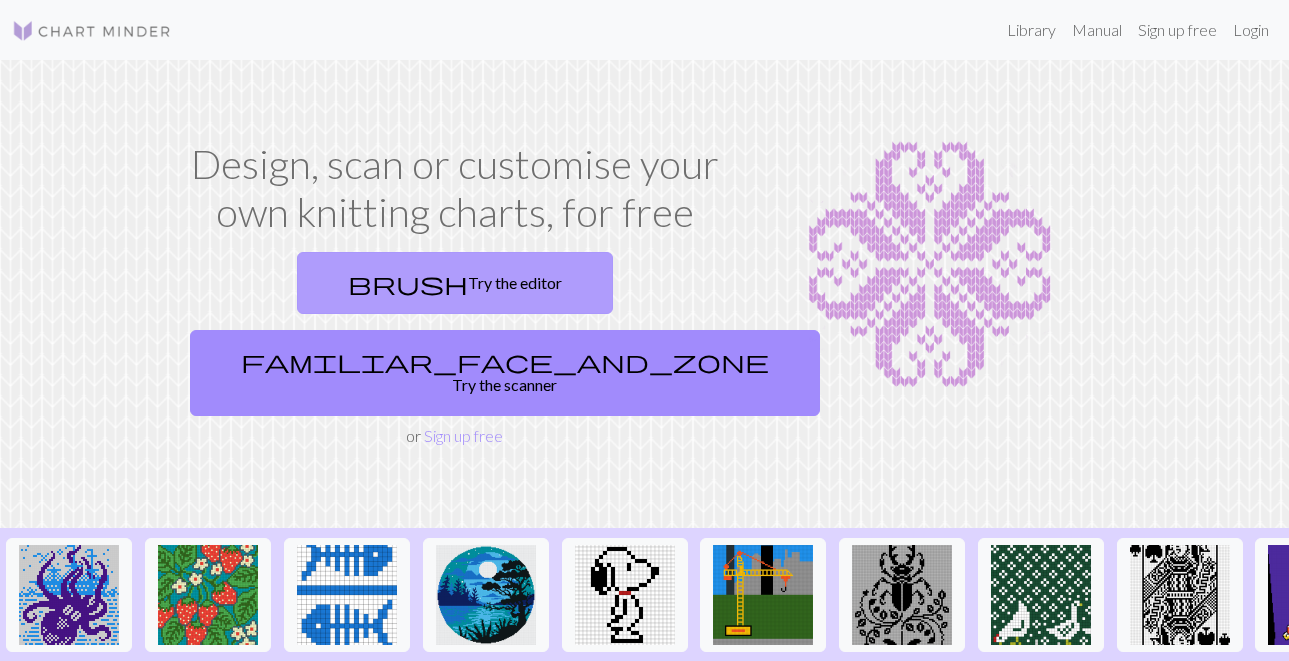 click on "brush  Try the editor" at bounding box center (455, 283) 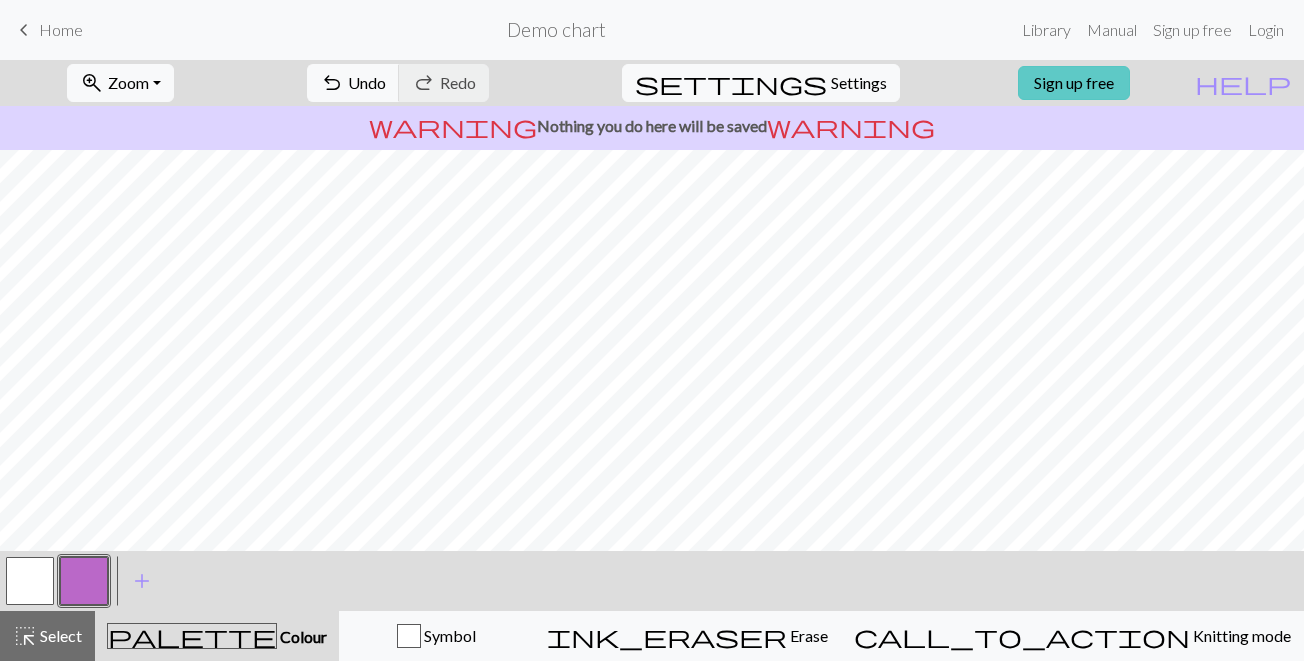 click on "Sign up free" at bounding box center [1074, 83] 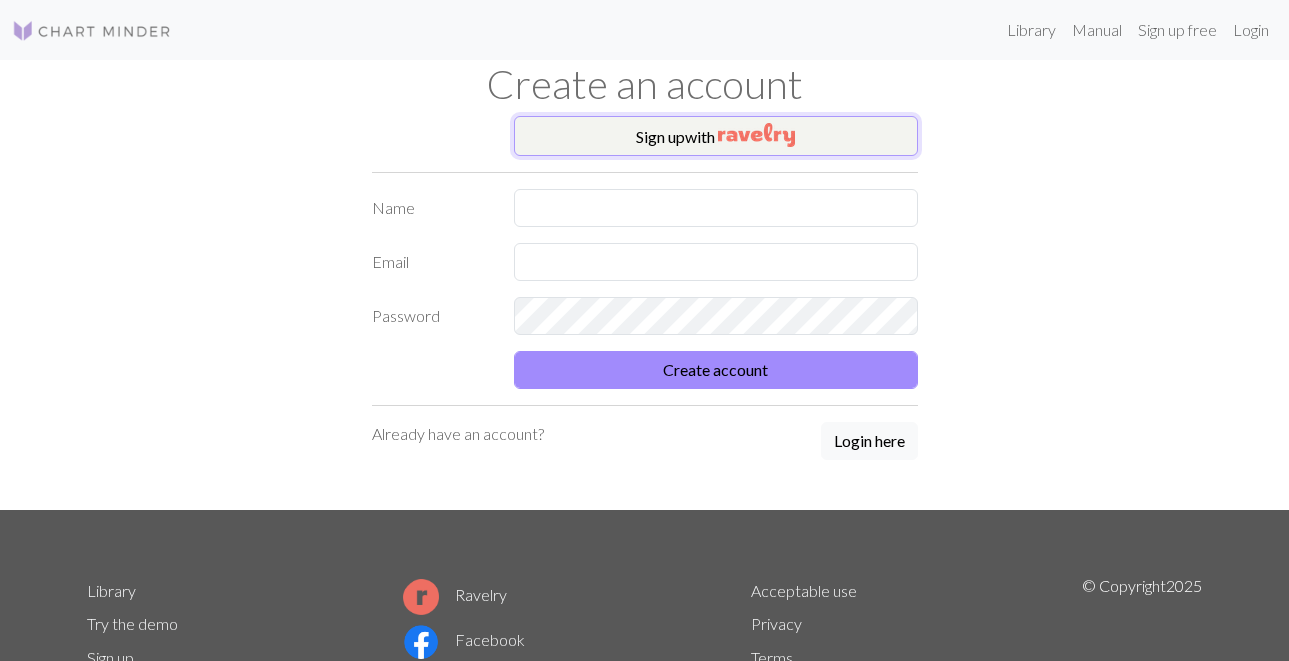 click on "Sign up  with" at bounding box center (716, 136) 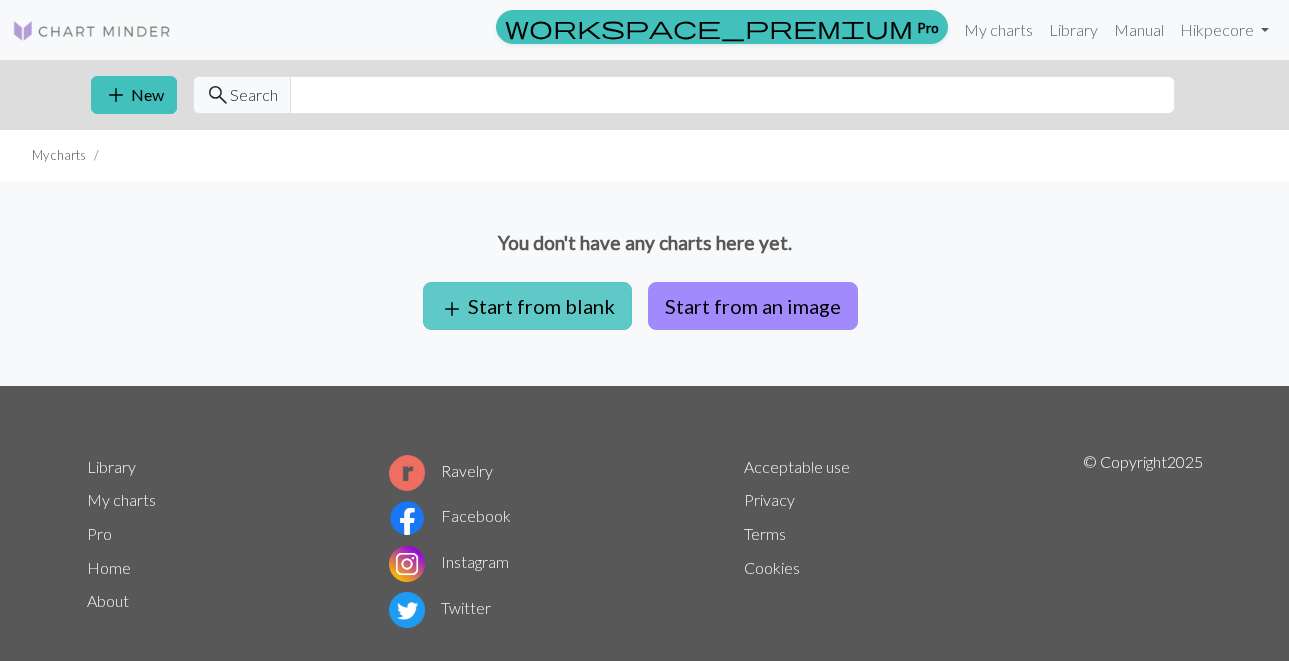 click on "add   Start from blank" at bounding box center (527, 306) 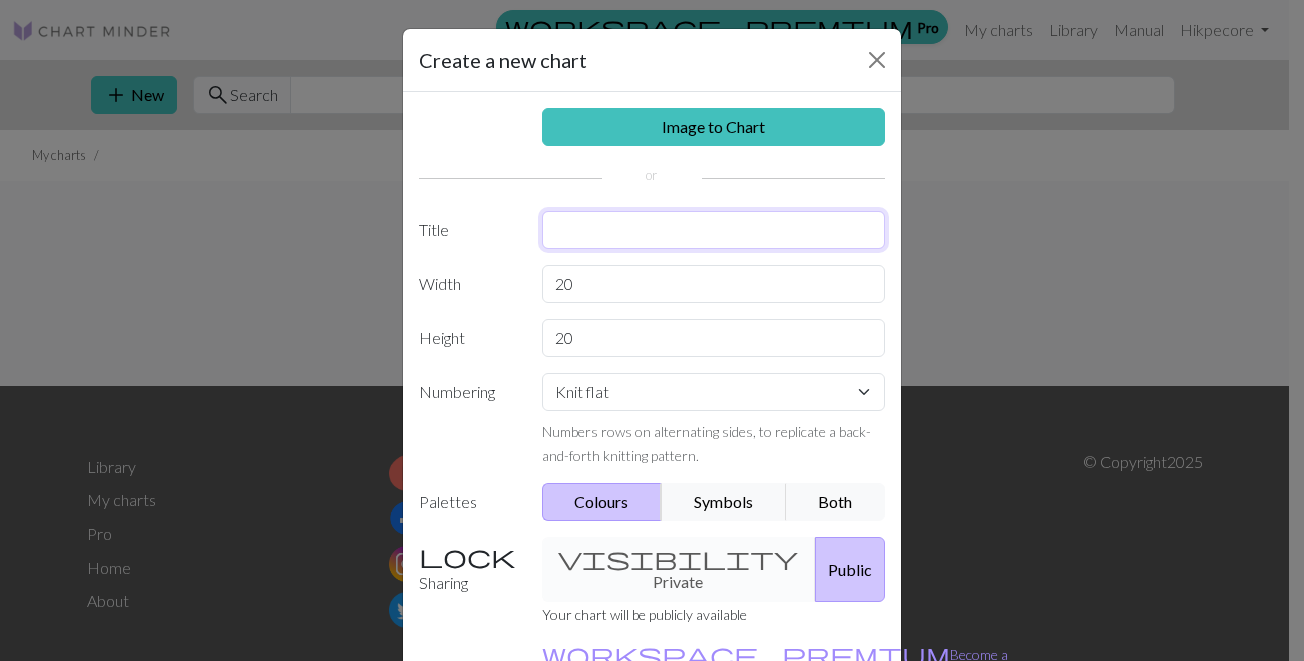 click at bounding box center [714, 230] 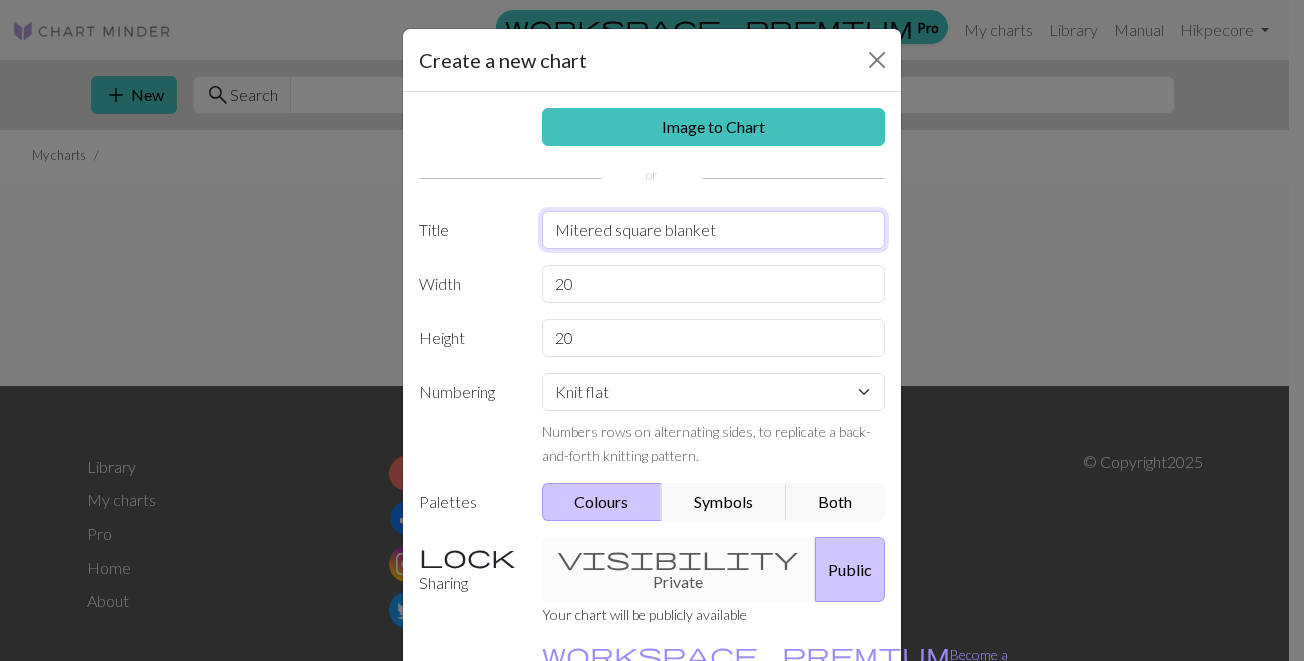 type on "Mitered square blanket" 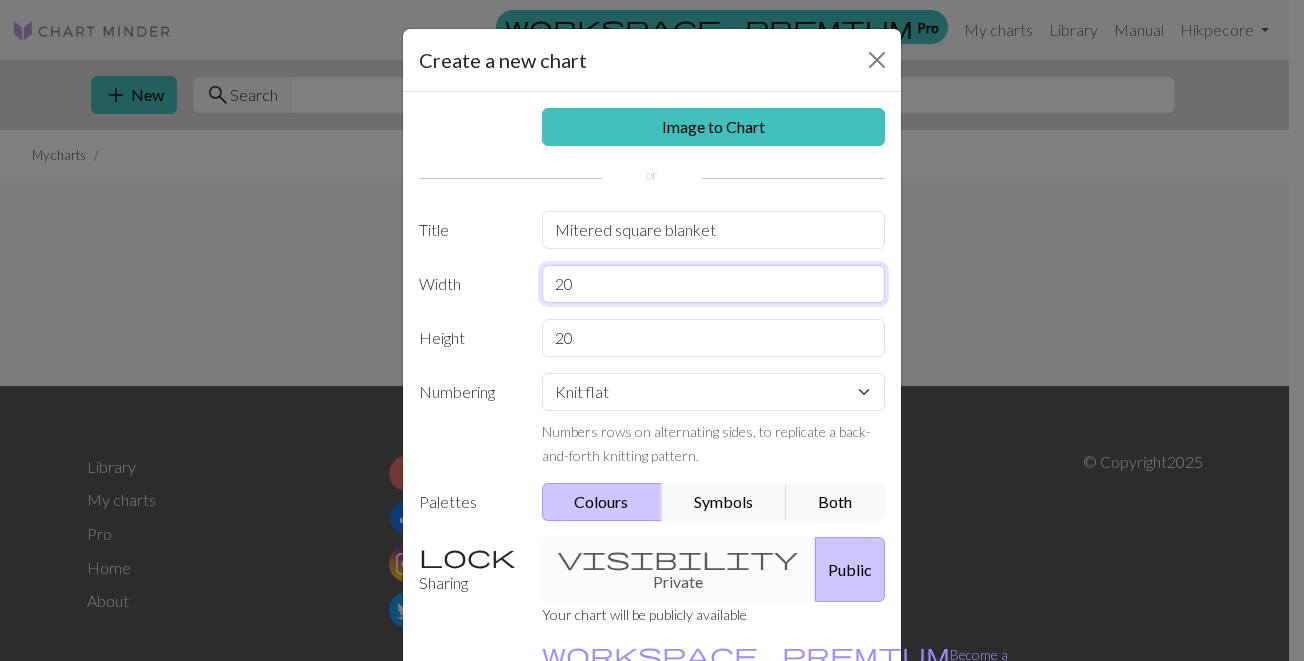 click on "20" at bounding box center (714, 284) 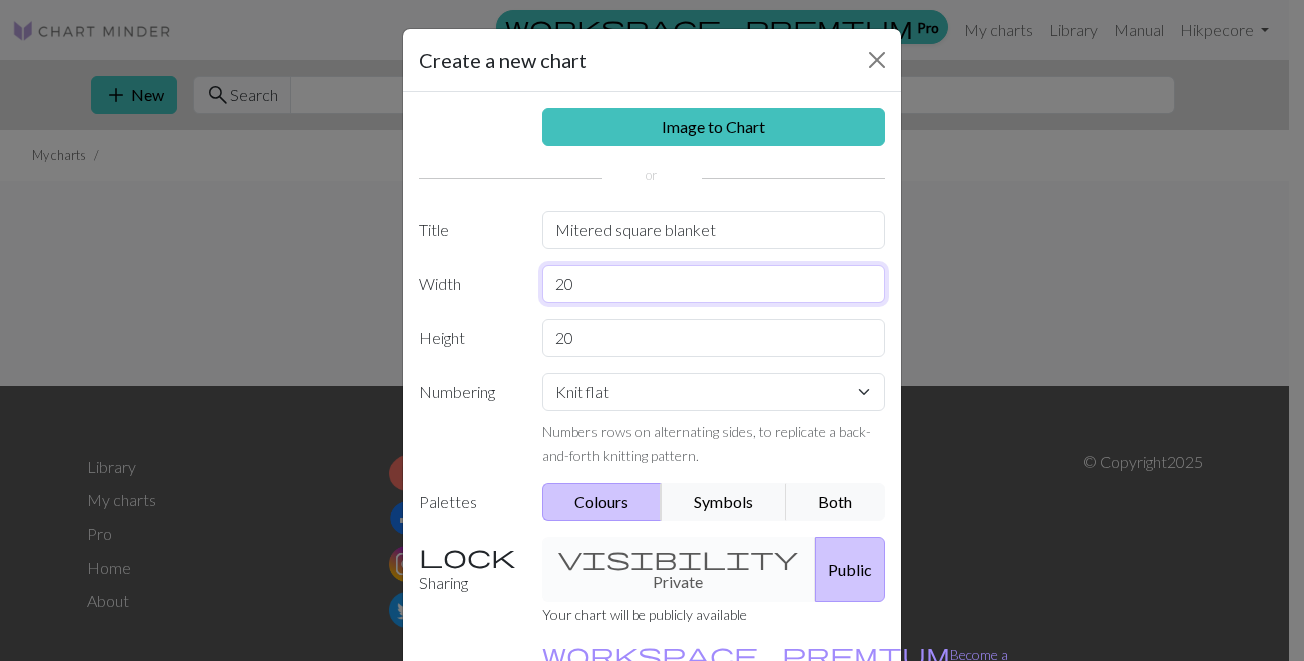 drag, startPoint x: 621, startPoint y: 285, endPoint x: 451, endPoint y: 283, distance: 170.01176 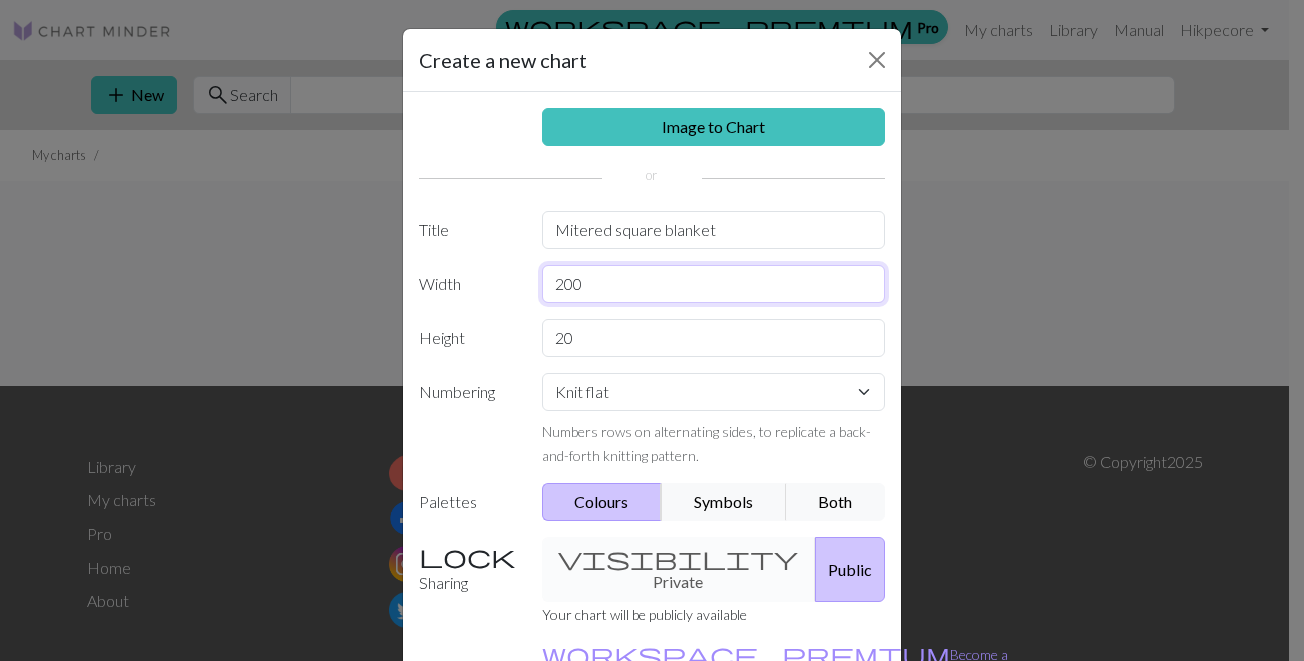 type on "200" 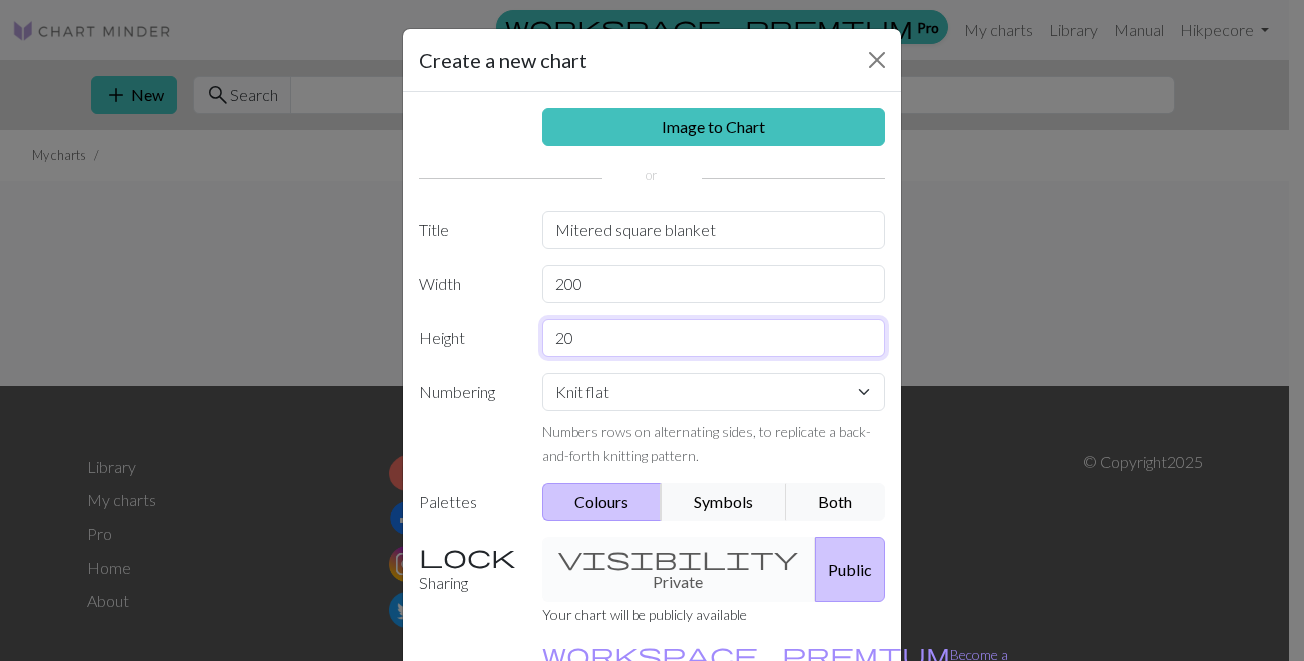drag, startPoint x: 611, startPoint y: 346, endPoint x: 406, endPoint y: 318, distance: 206.90337 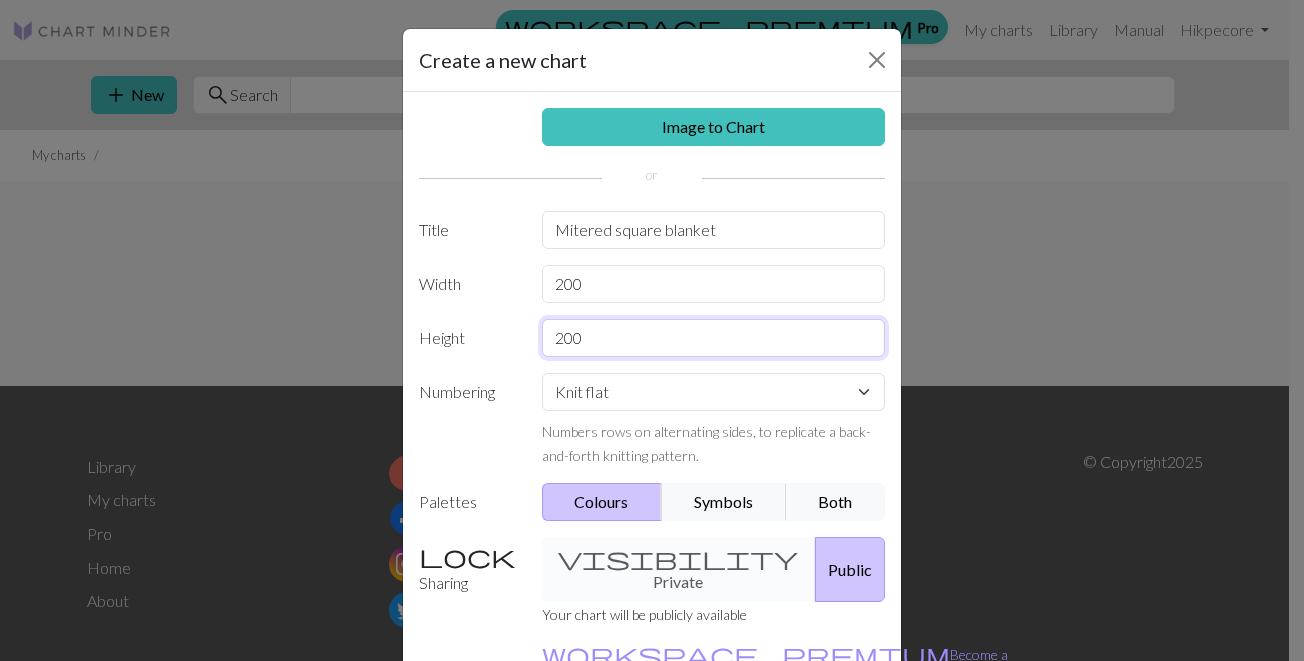 type on "200" 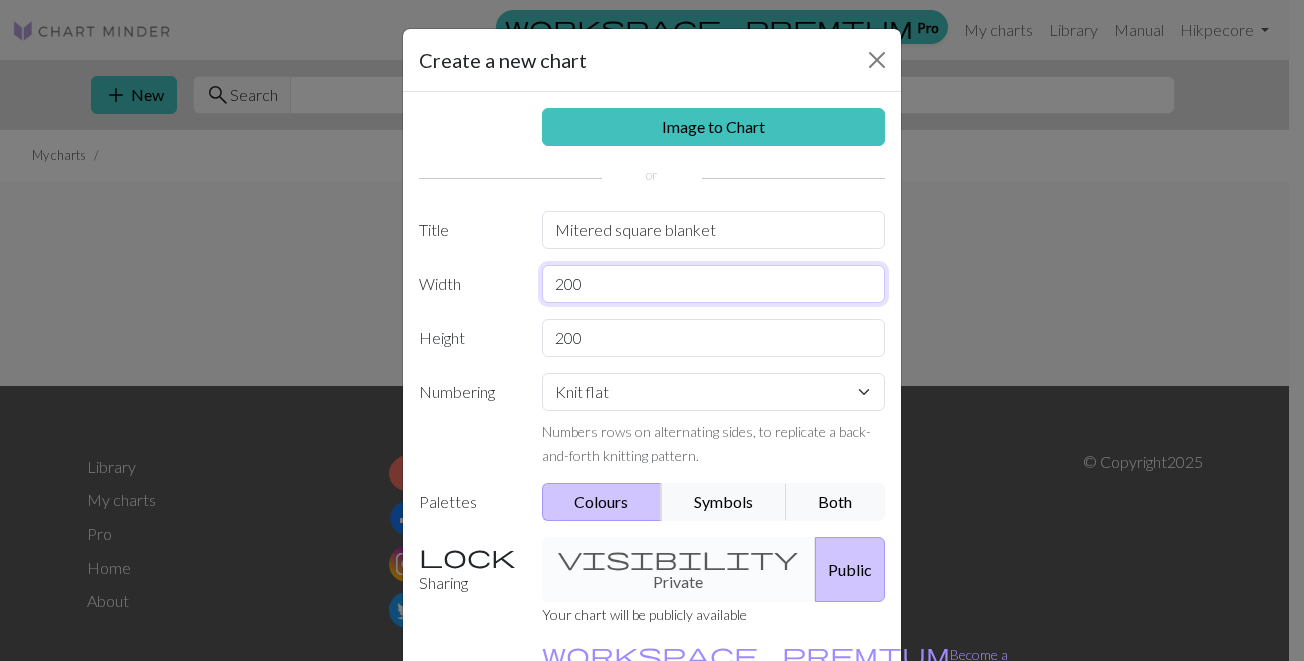 click on "200" at bounding box center [714, 284] 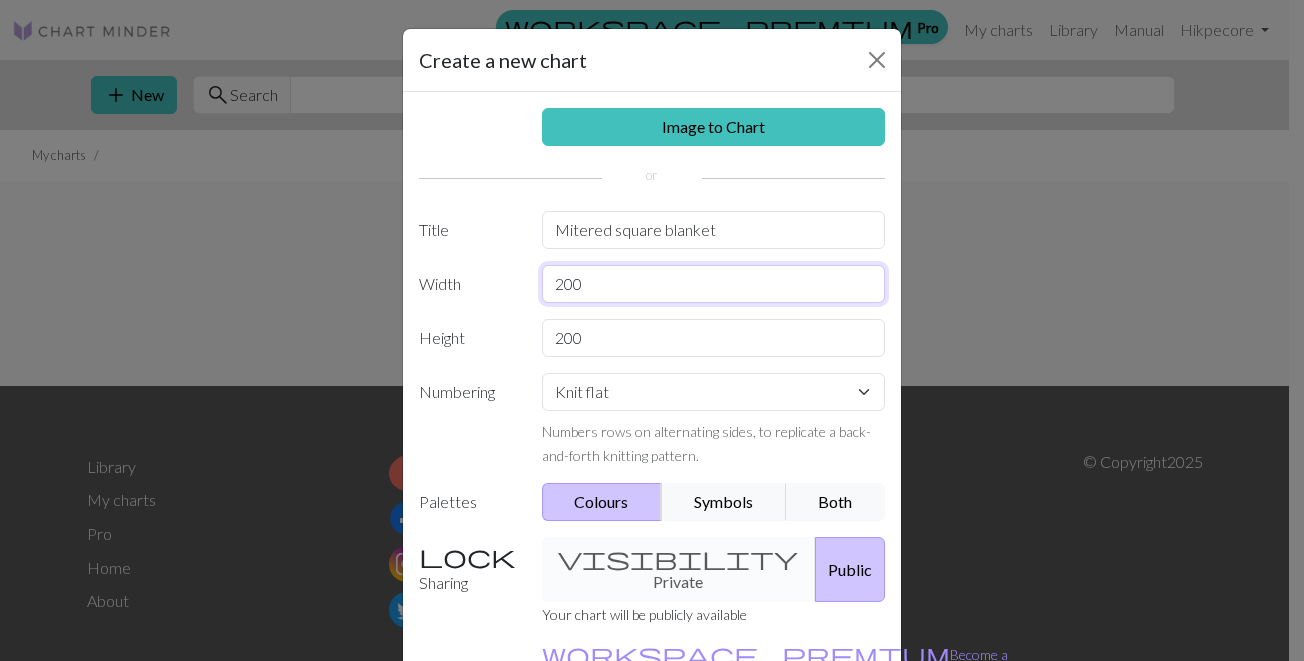 drag, startPoint x: 613, startPoint y: 294, endPoint x: 539, endPoint y: 287, distance: 74.330345 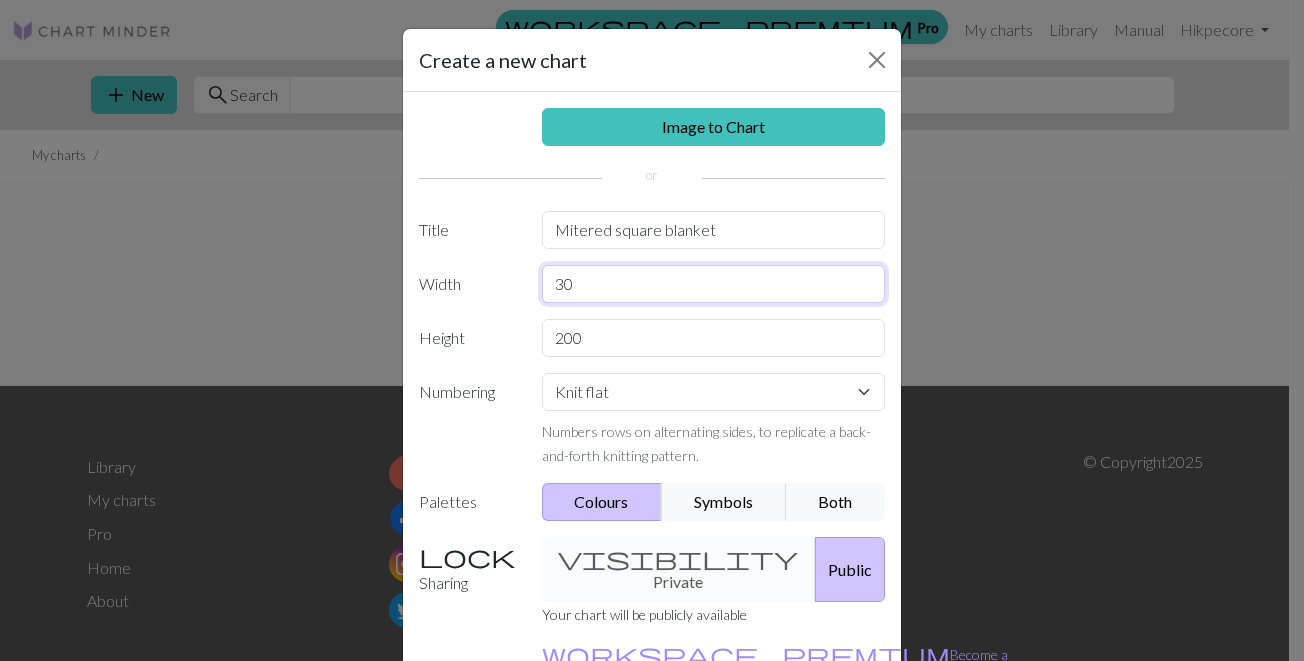 type on "3" 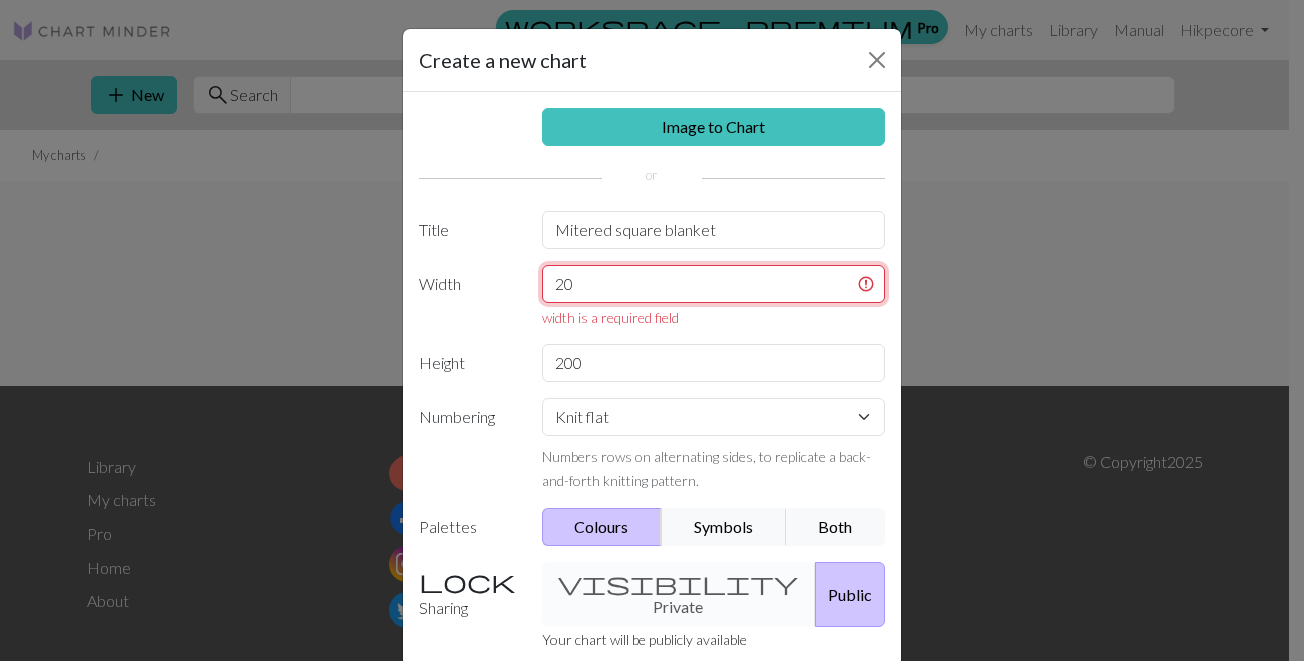 type on "200" 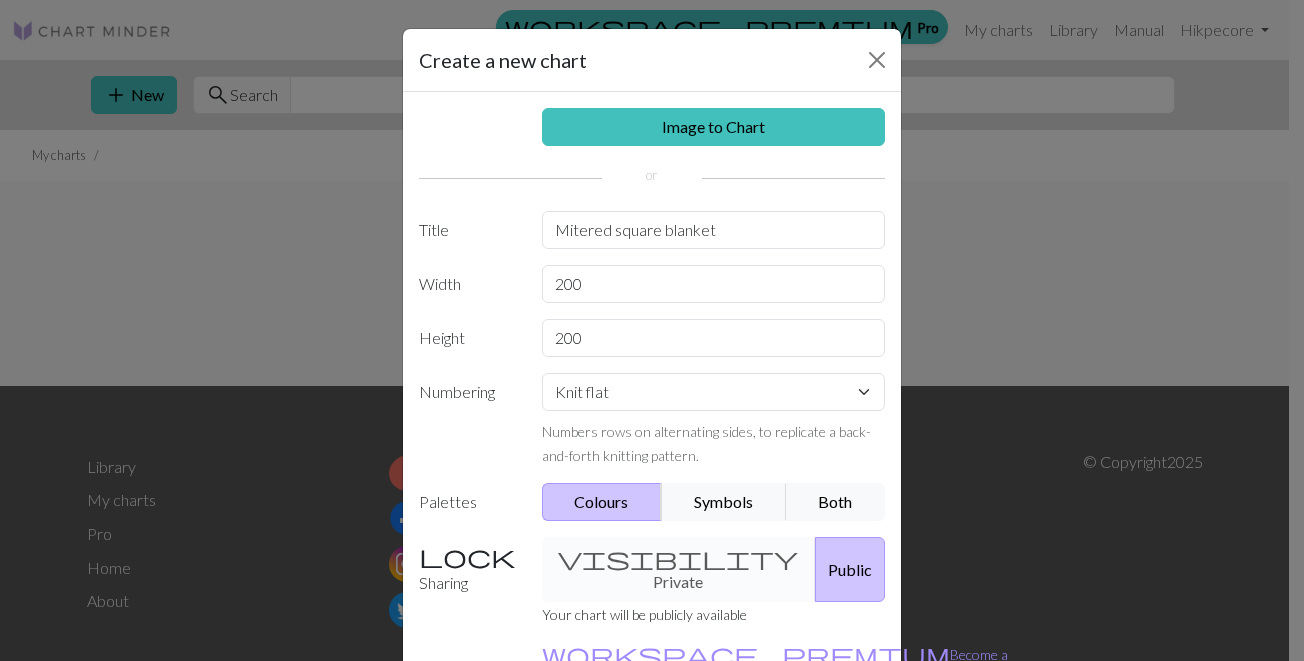 click on "Numbers rows on alternating sides, to replicate a back-and-forth knitting pattern." at bounding box center (714, 443) 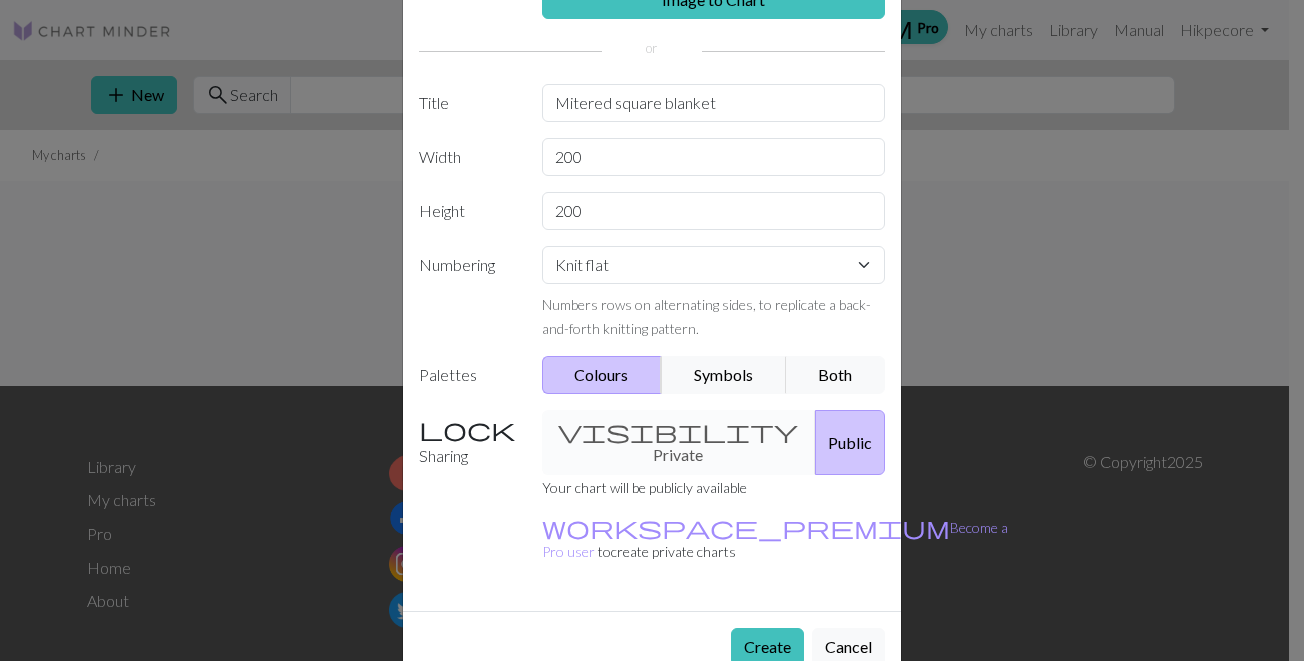 scroll, scrollTop: 128, scrollLeft: 0, axis: vertical 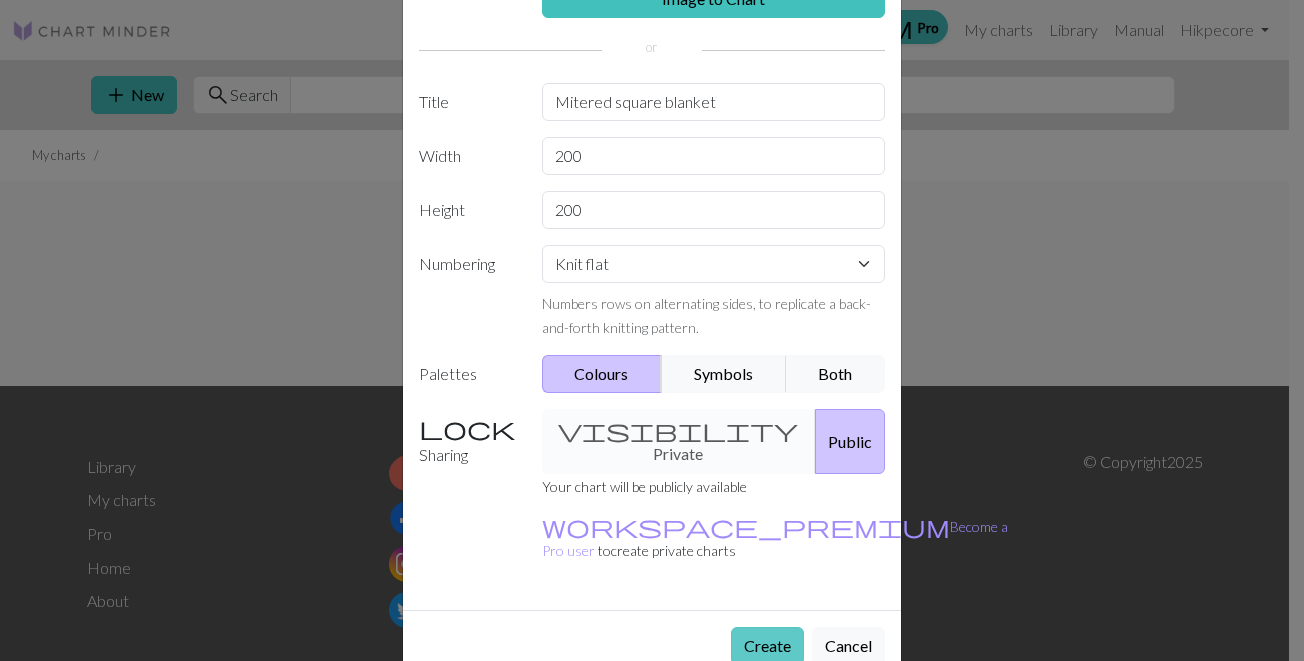 click on "Create" at bounding box center [767, 646] 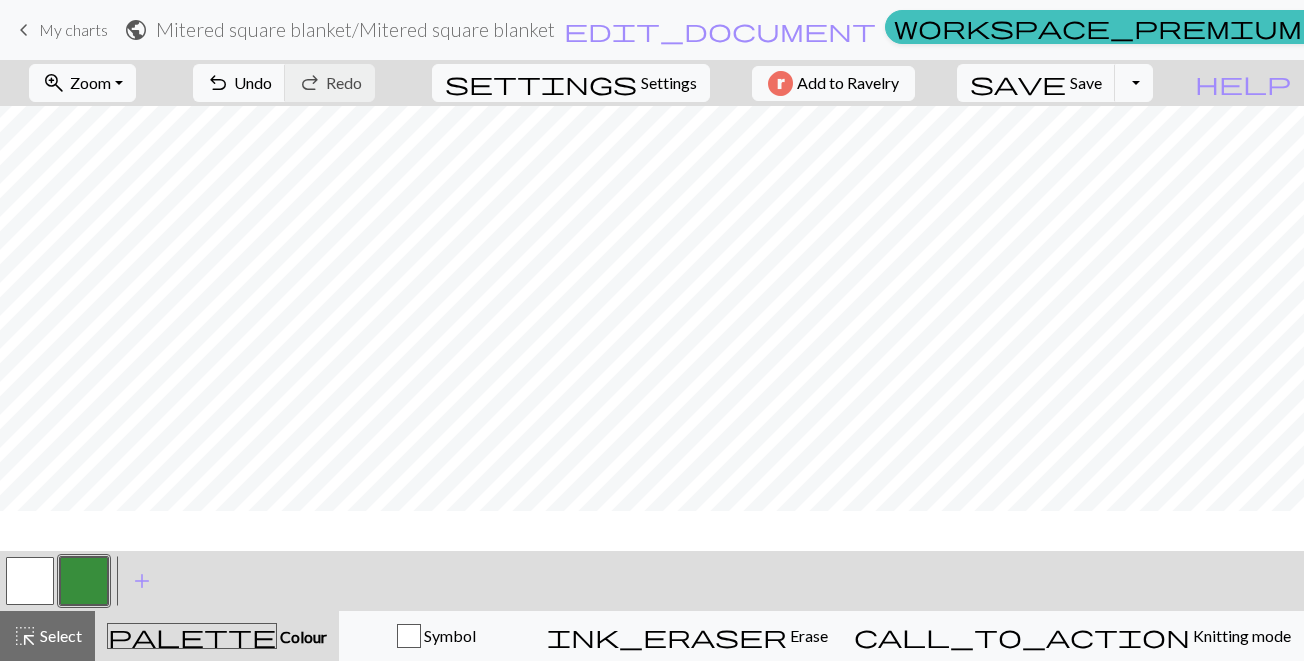 scroll, scrollTop: 0, scrollLeft: 0, axis: both 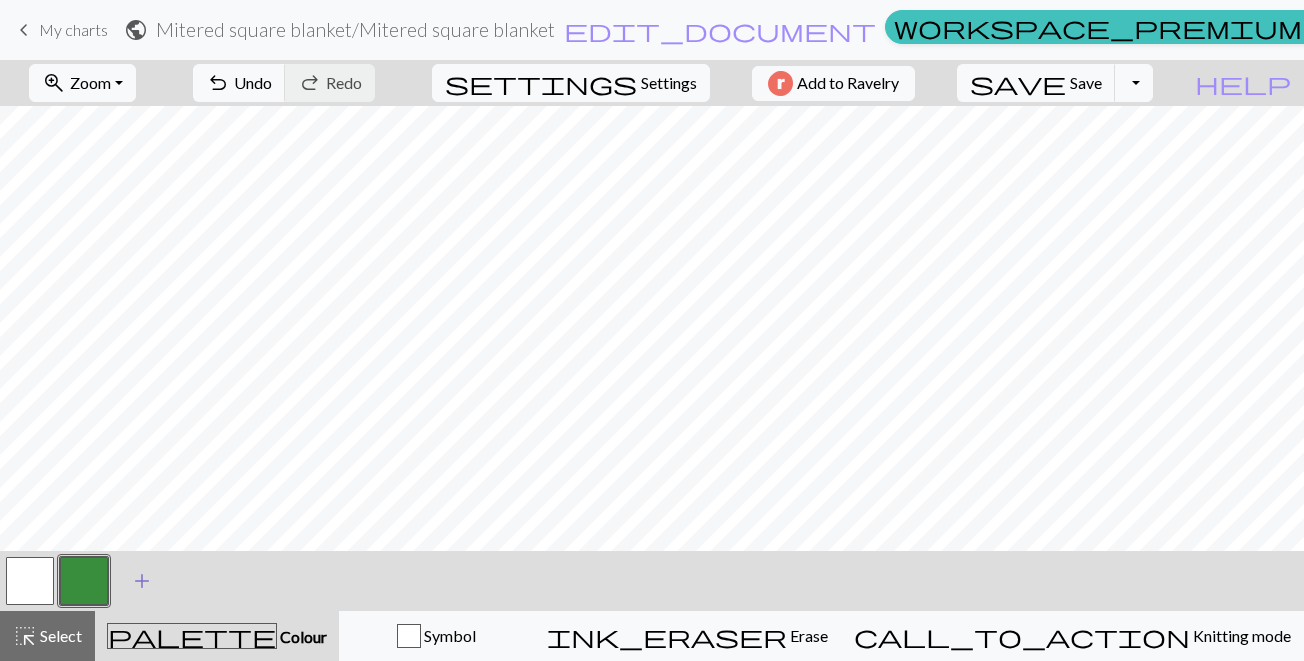 click on "add" at bounding box center (142, 581) 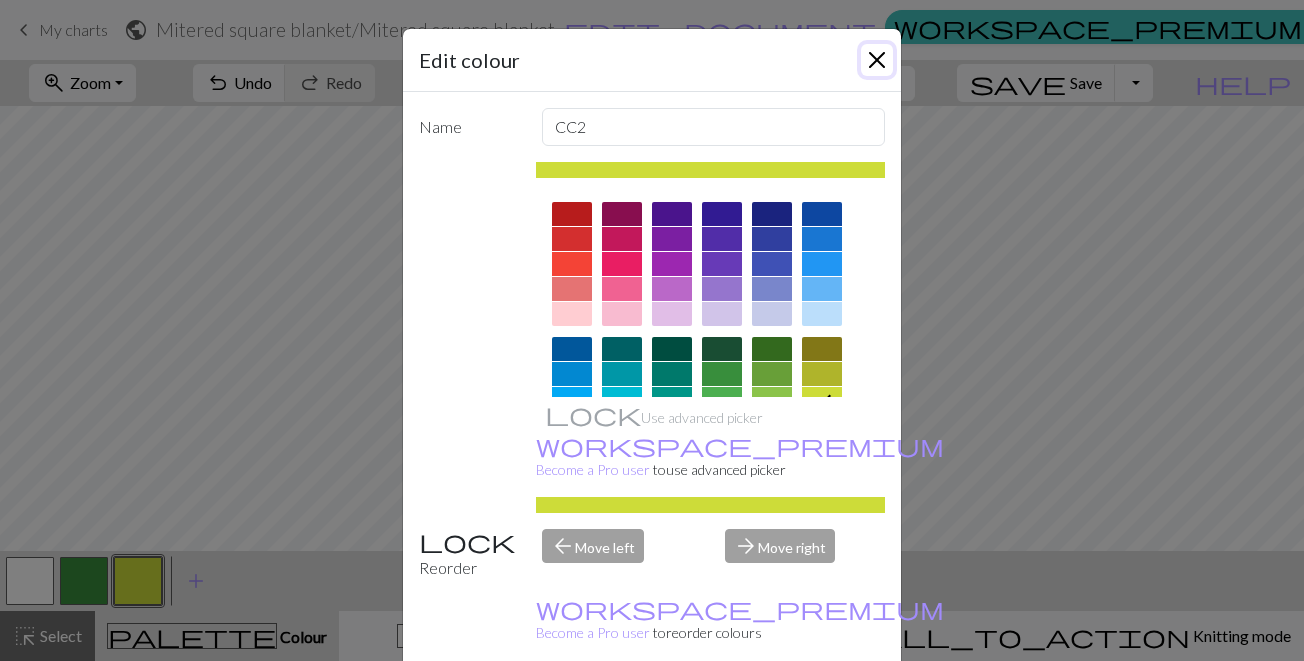 click at bounding box center [877, 60] 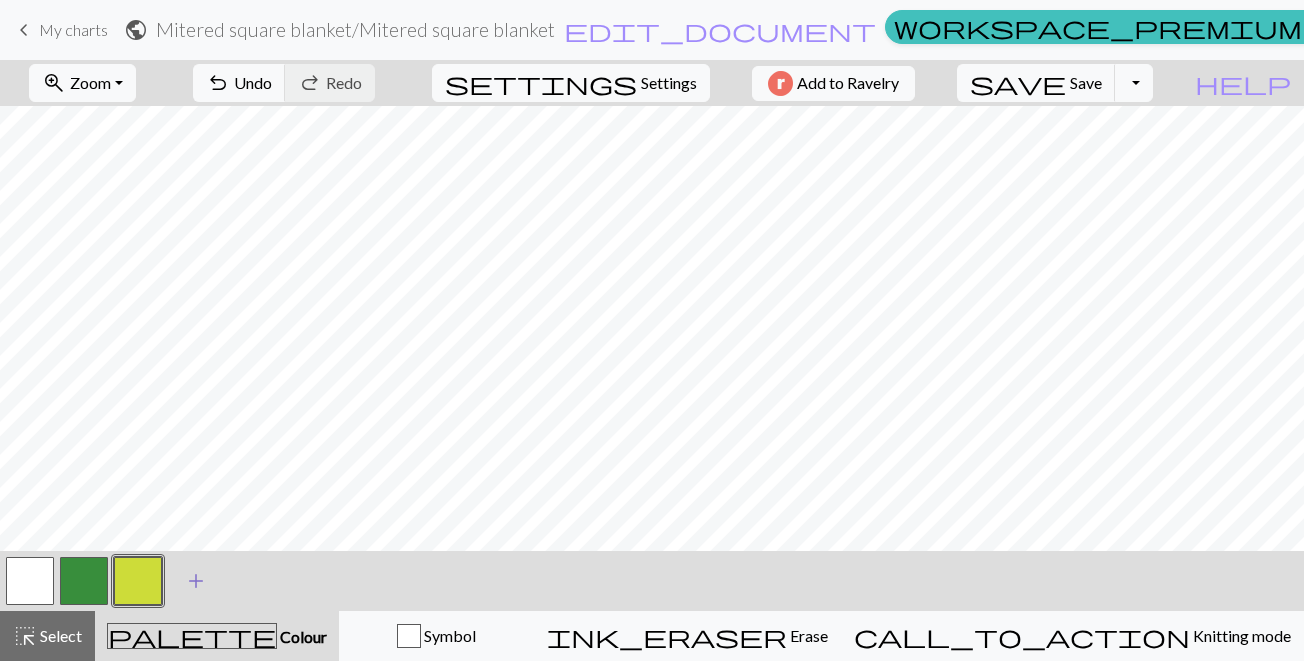 click on "add" at bounding box center (196, 581) 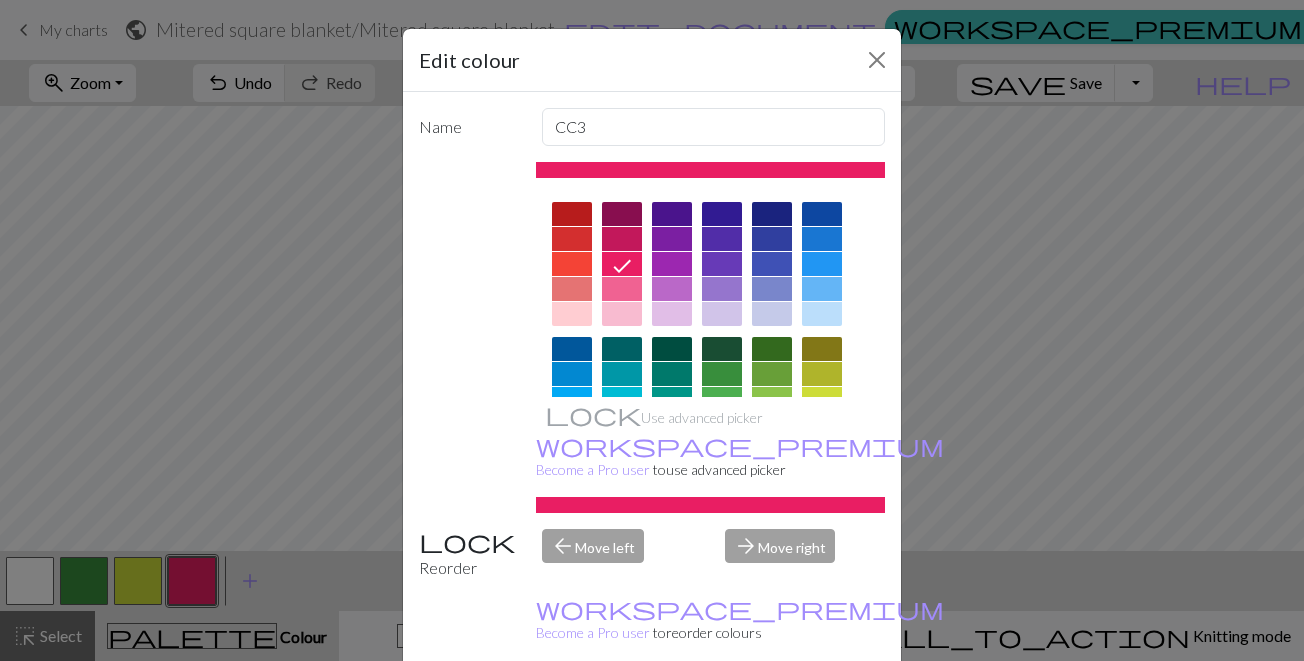 click on "Cancel" at bounding box center (848, 712) 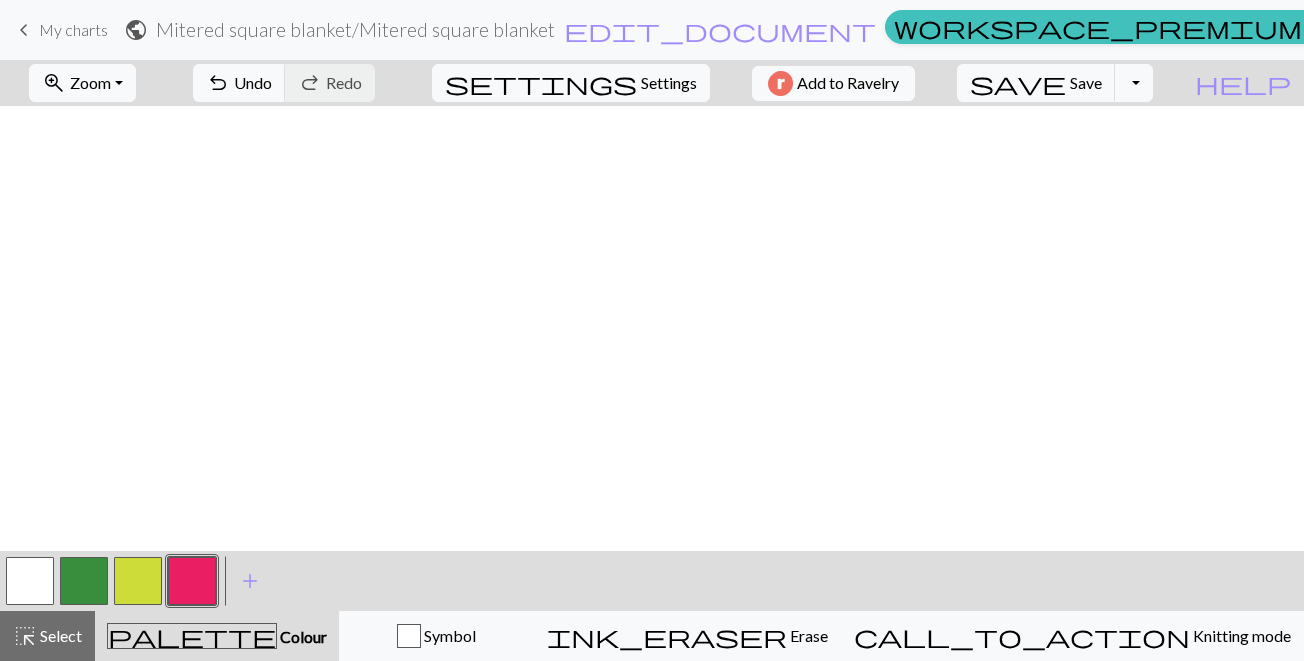 scroll, scrollTop: 51, scrollLeft: 0, axis: vertical 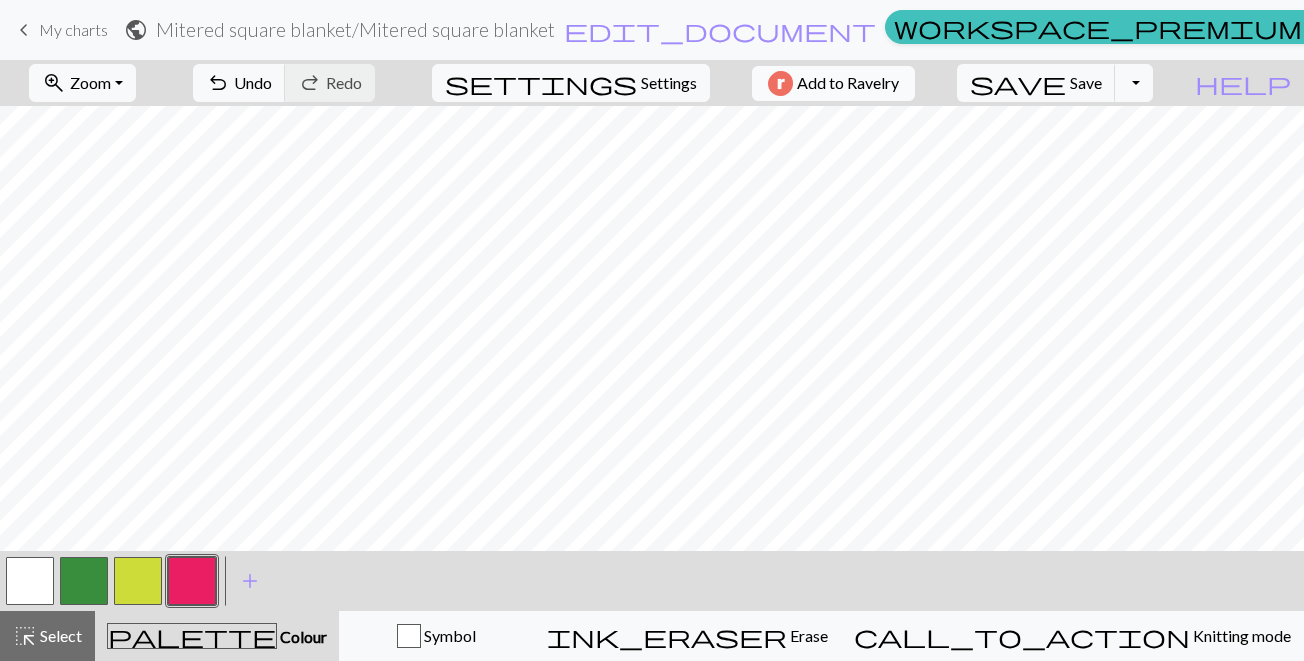 click on "Add to Ravelry" at bounding box center [848, 83] 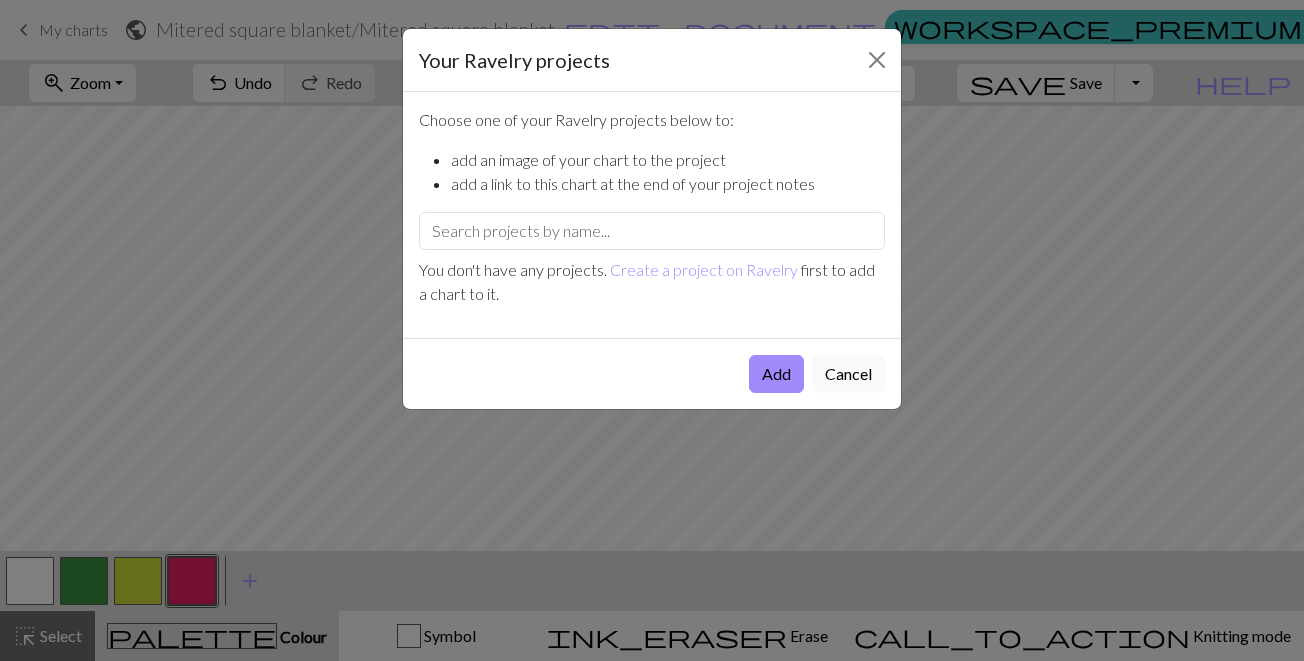 click on "Cancel" at bounding box center (848, 374) 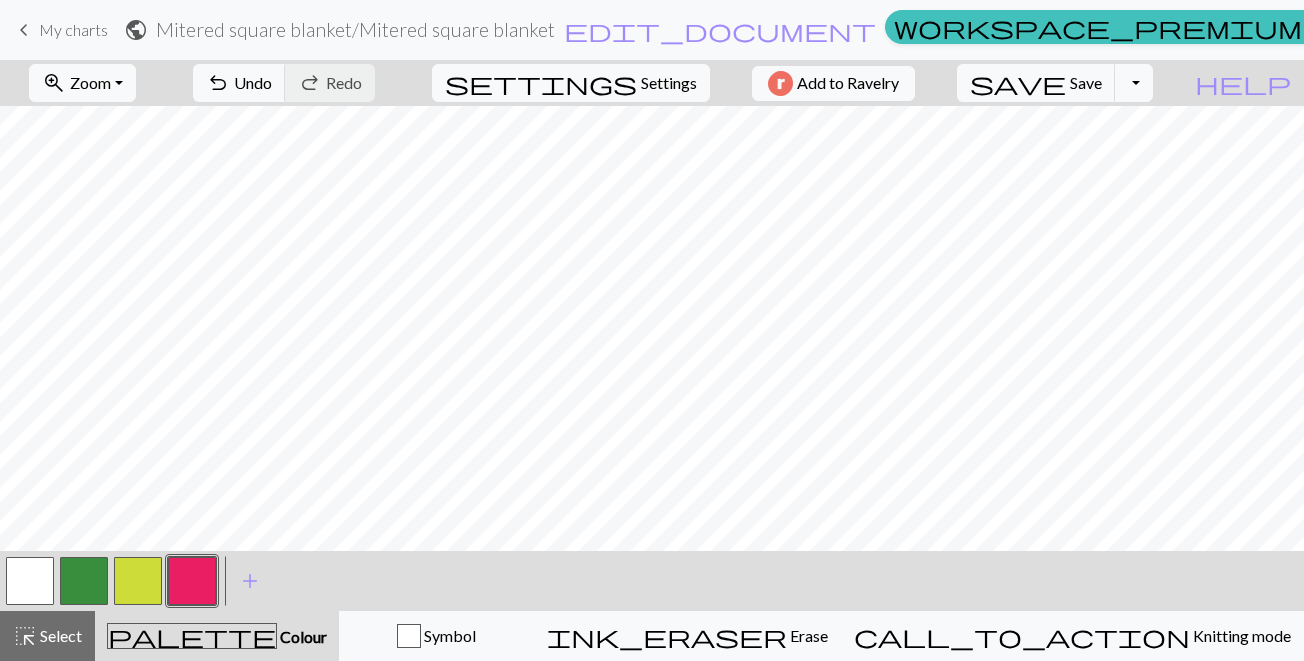 click at bounding box center (138, 581) 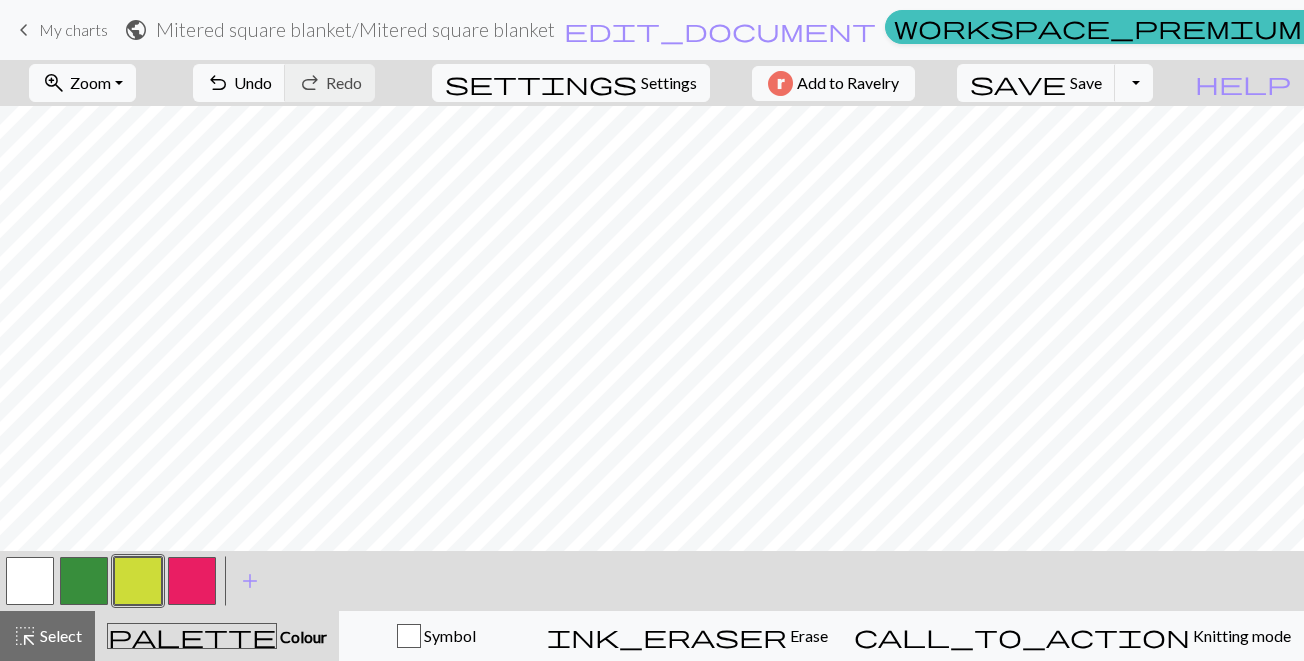 click at bounding box center [84, 581] 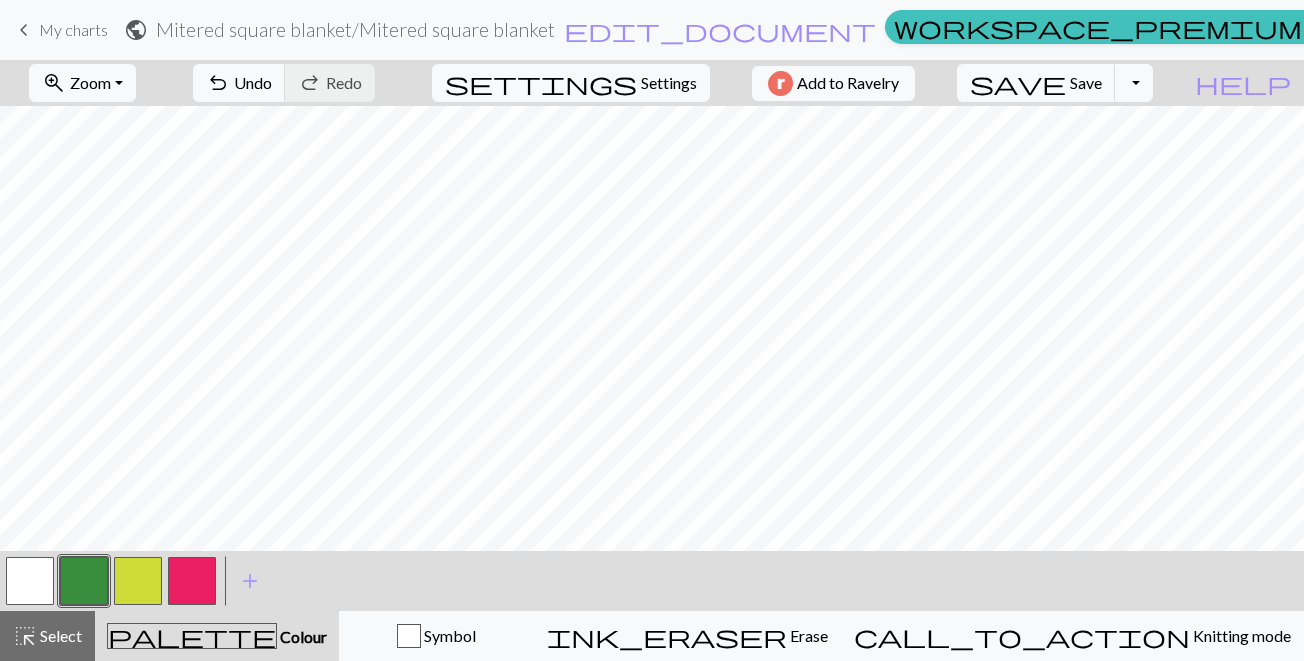 click at bounding box center [192, 581] 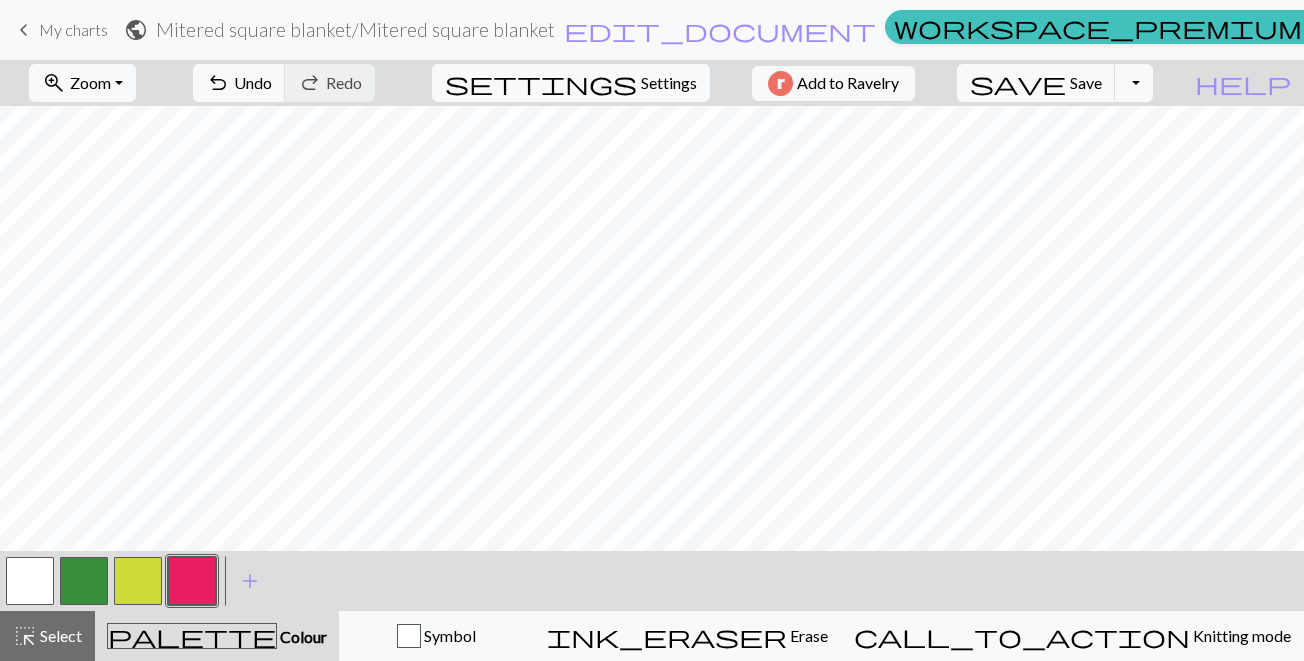 click at bounding box center [192, 581] 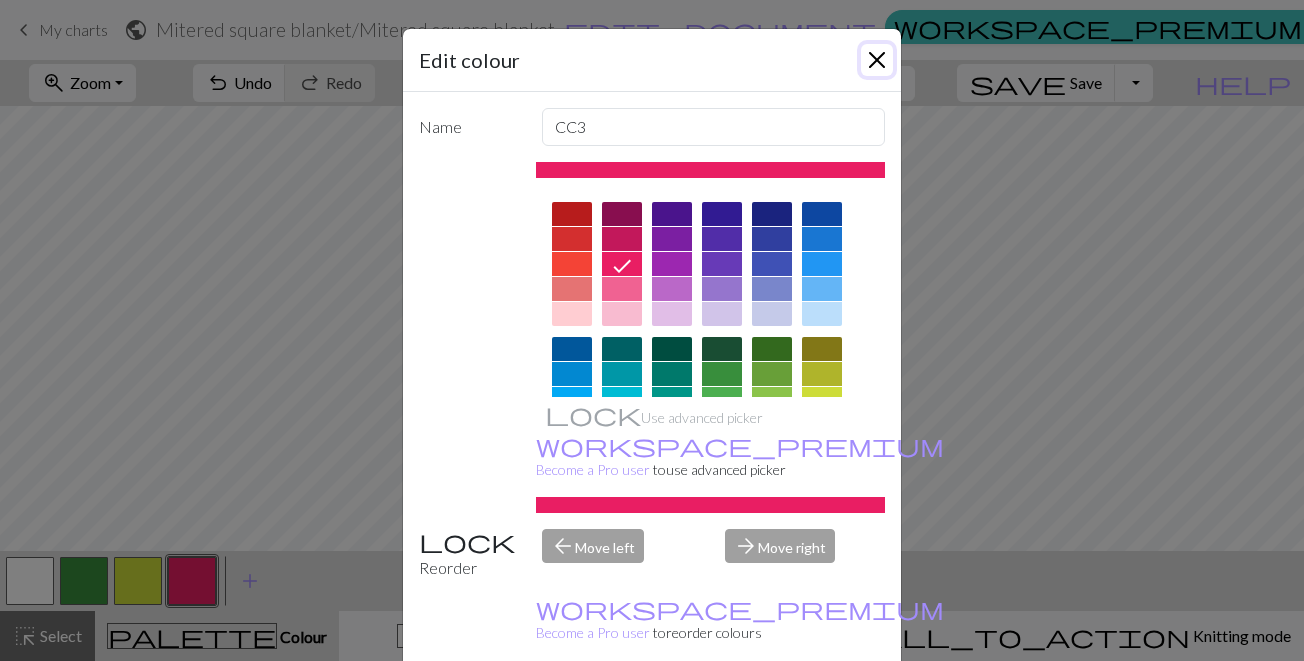 click at bounding box center (877, 60) 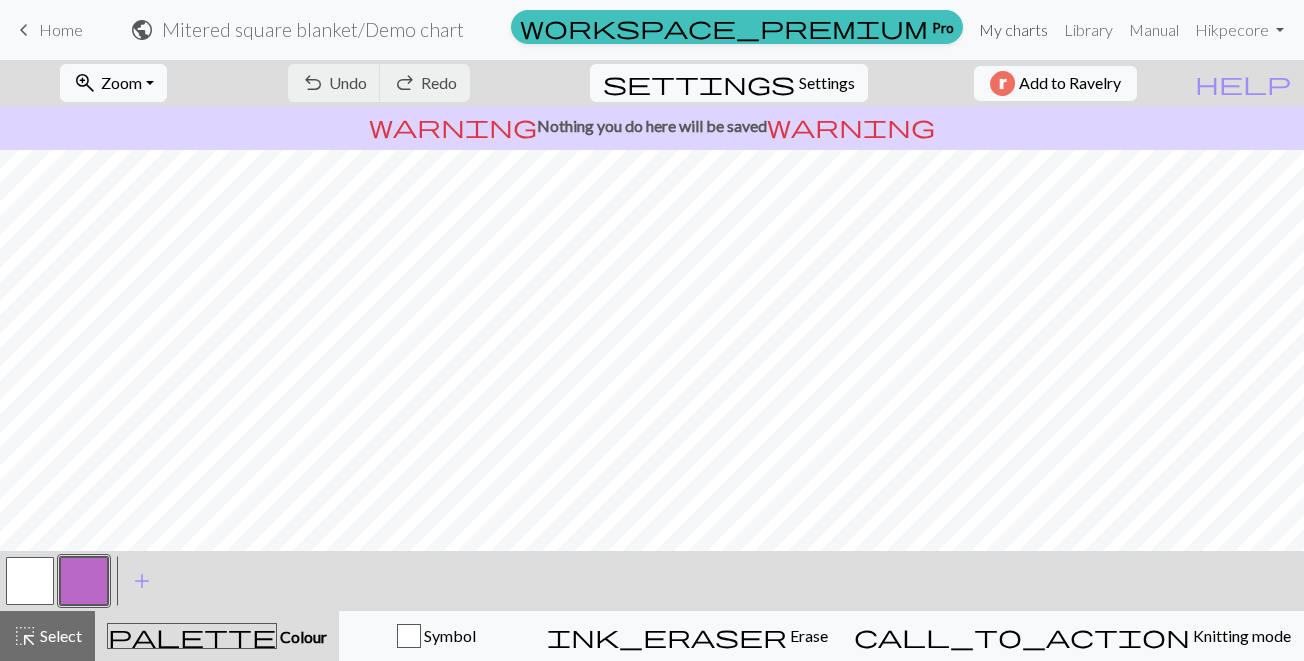 click on "My charts" at bounding box center (1013, 30) 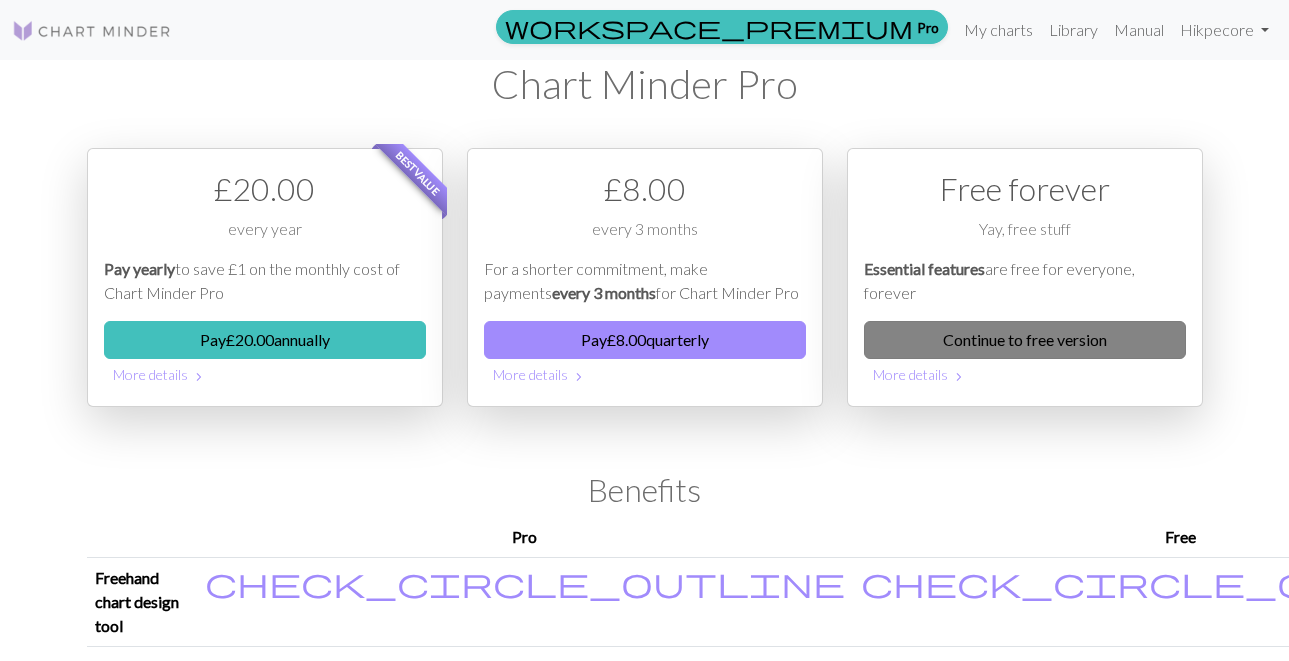 click on "Continue to free version" at bounding box center [1025, 340] 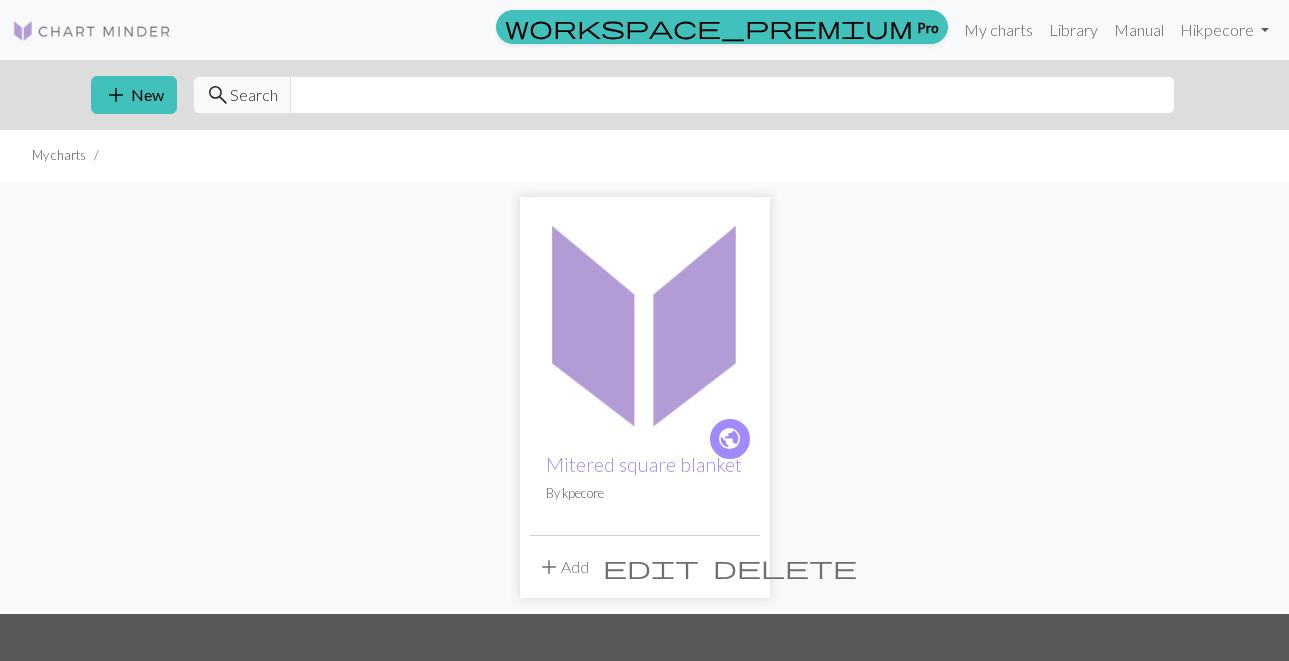 click at bounding box center (645, 322) 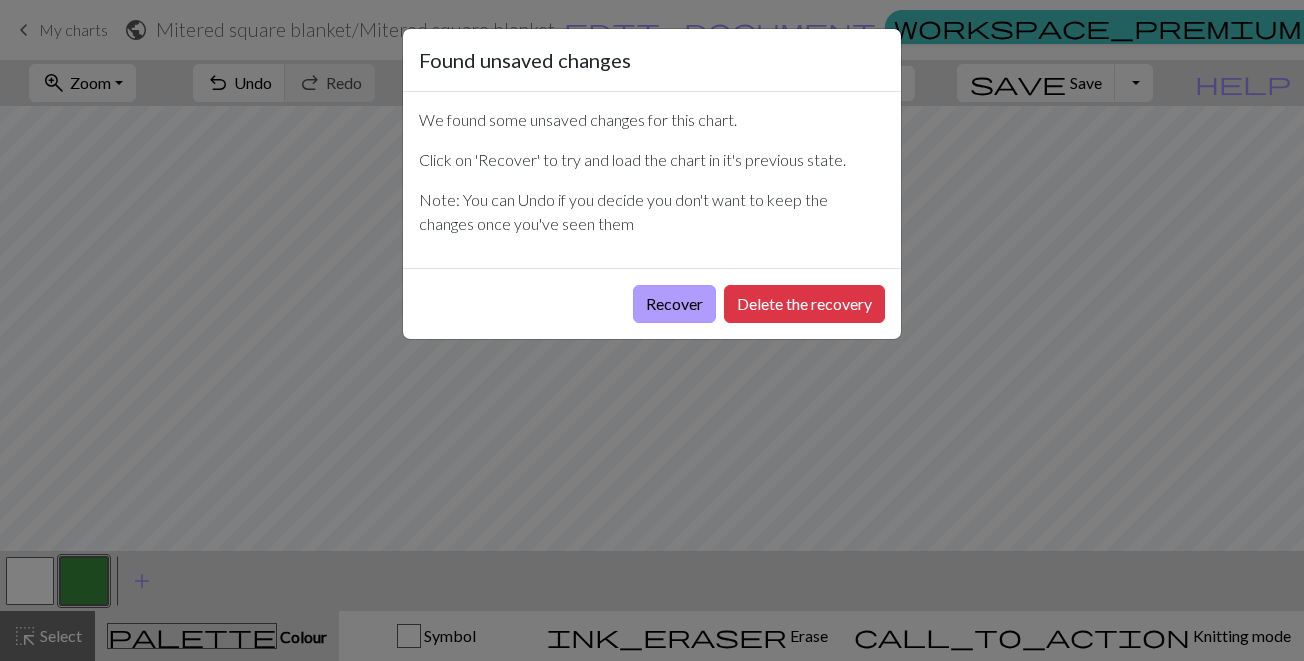 click on "Recover" at bounding box center (674, 304) 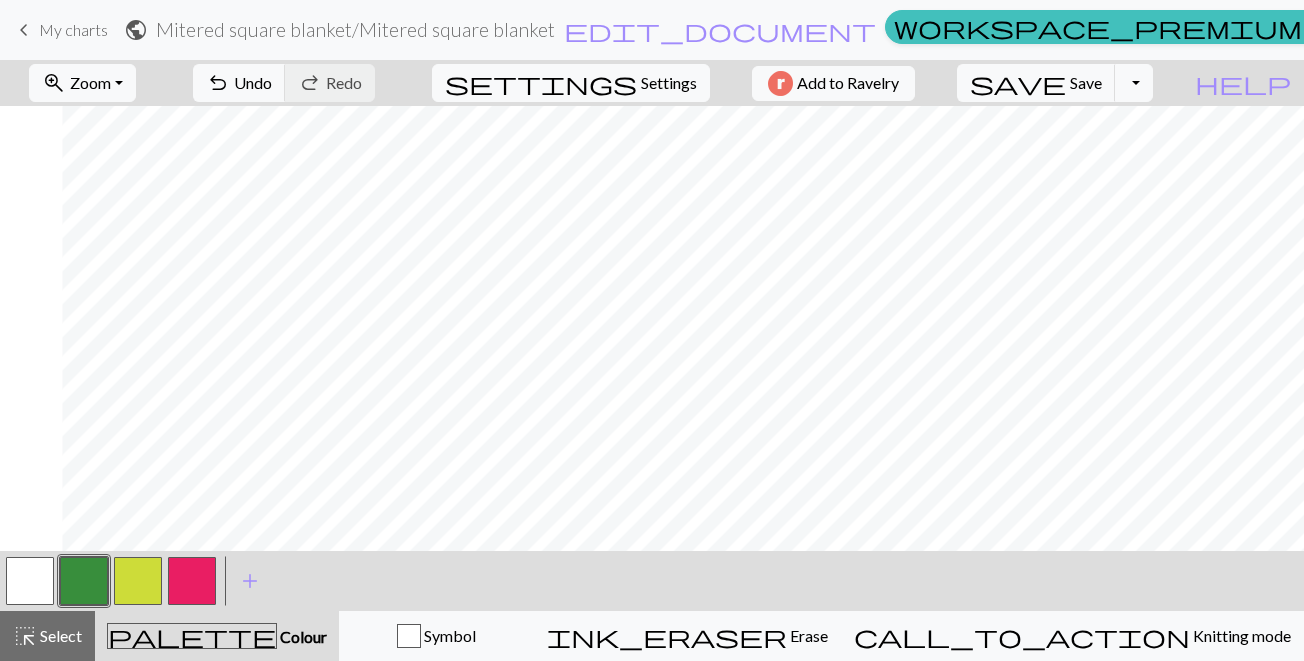 scroll, scrollTop: 0, scrollLeft: 4147, axis: horizontal 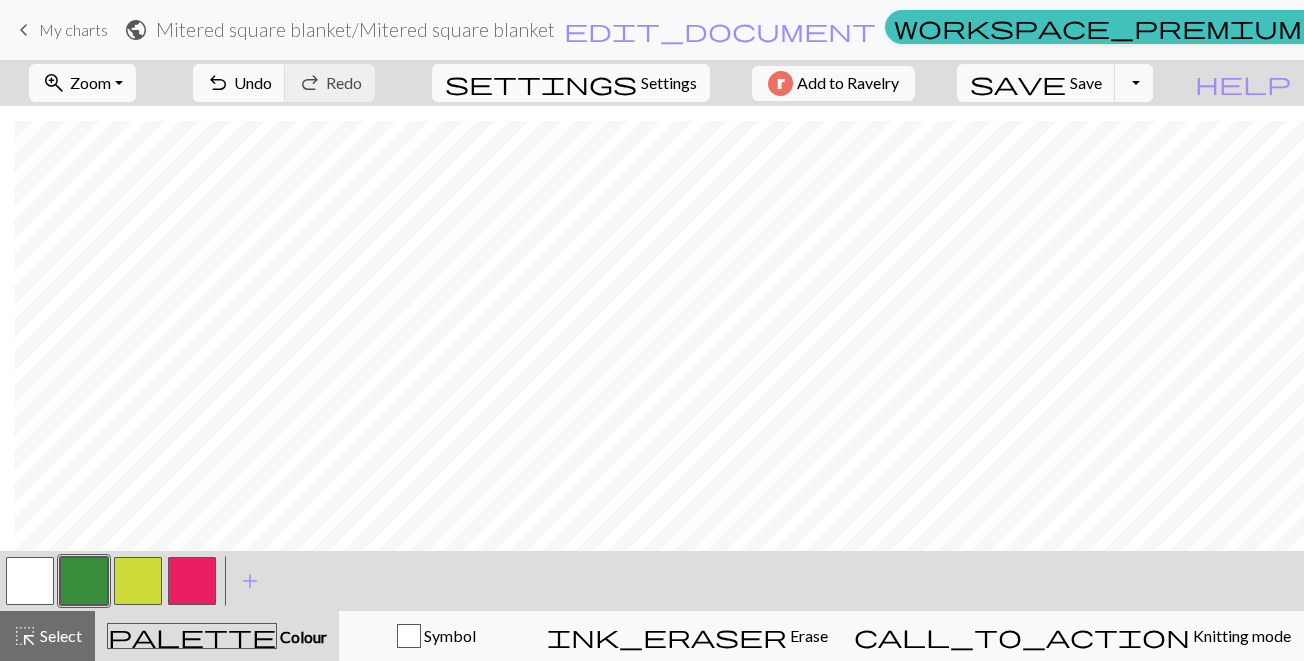 click at bounding box center (30, 581) 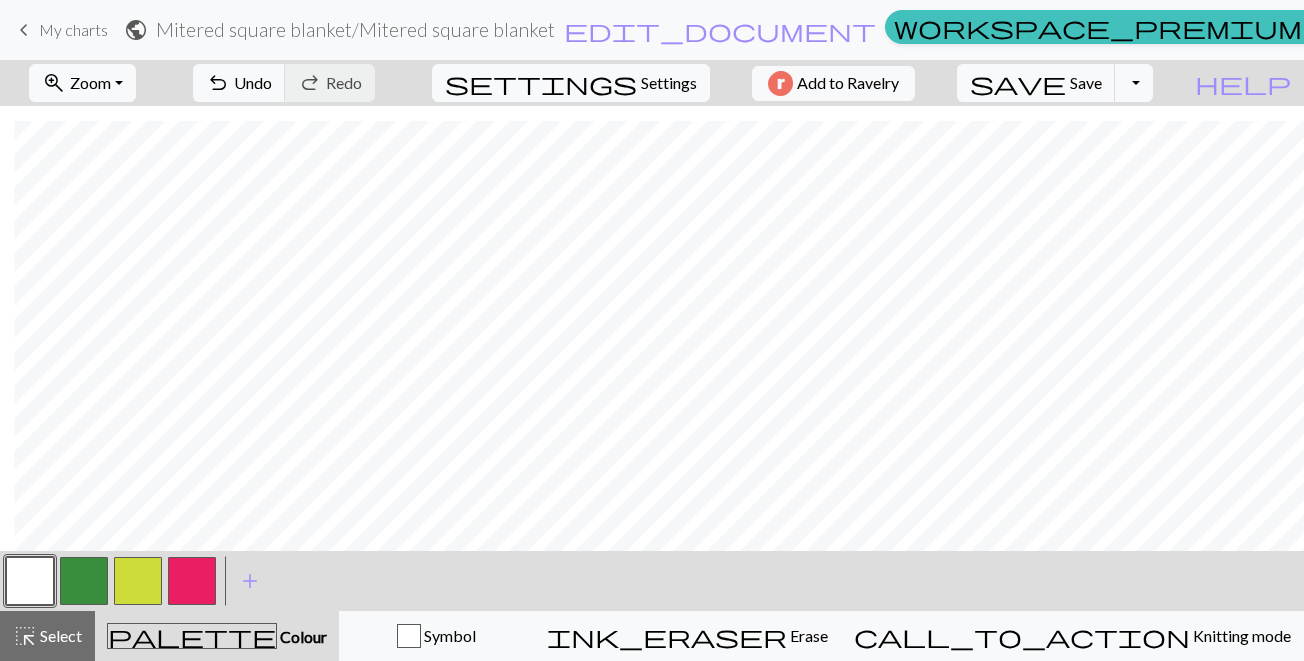 click at bounding box center [84, 581] 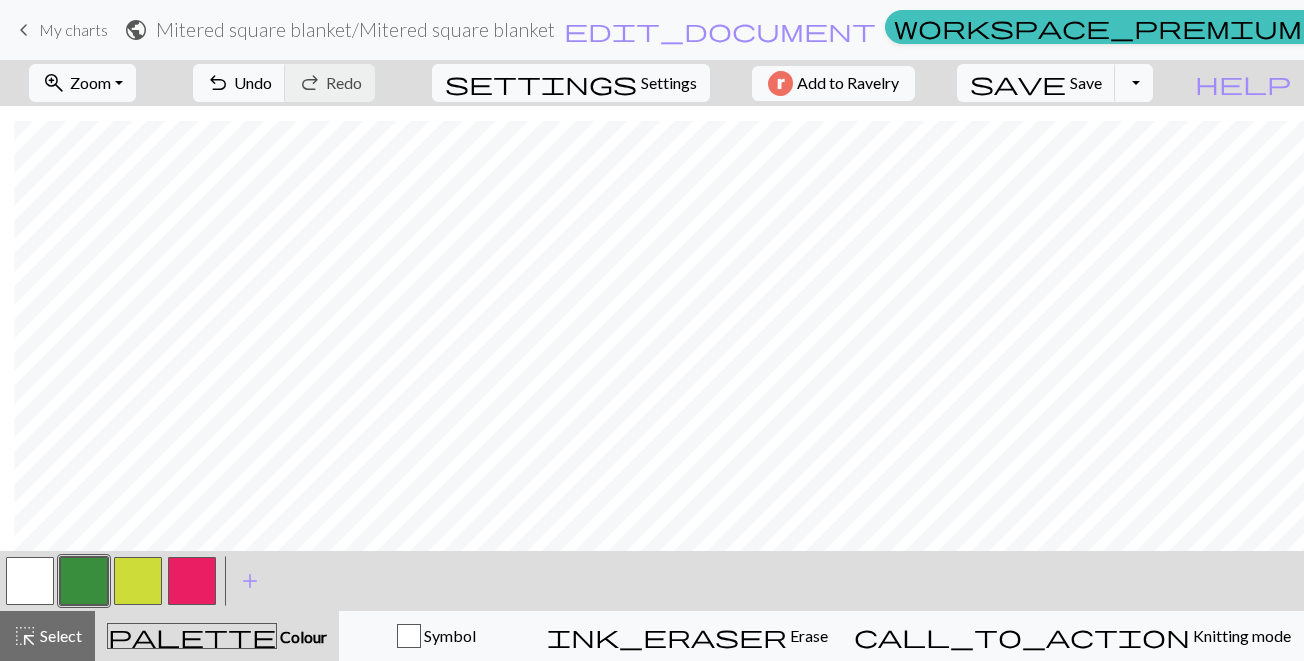 click at bounding box center [30, 581] 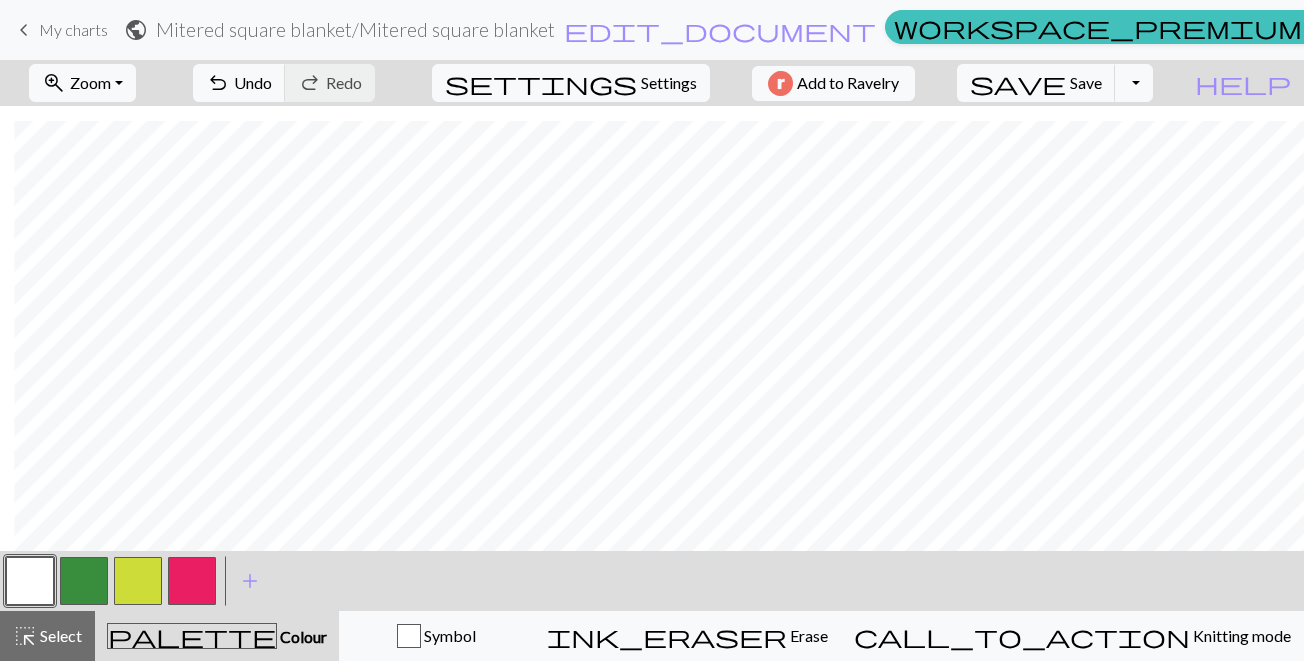 click at bounding box center (84, 581) 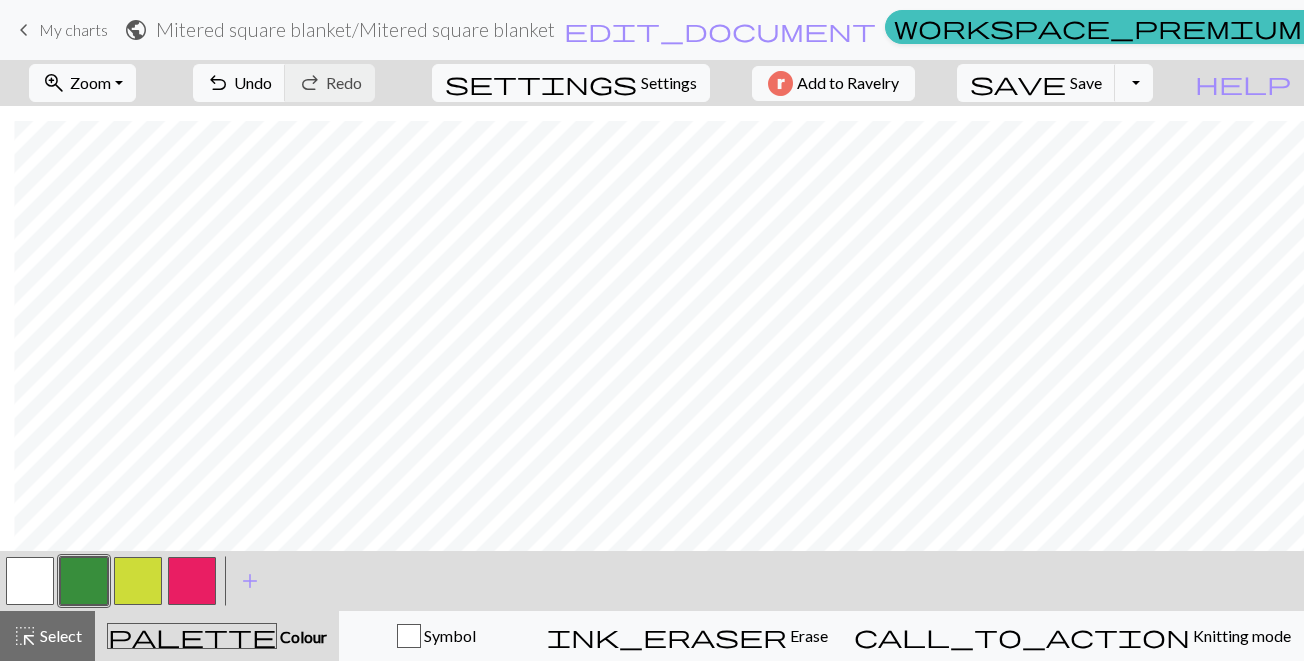 click at bounding box center [30, 581] 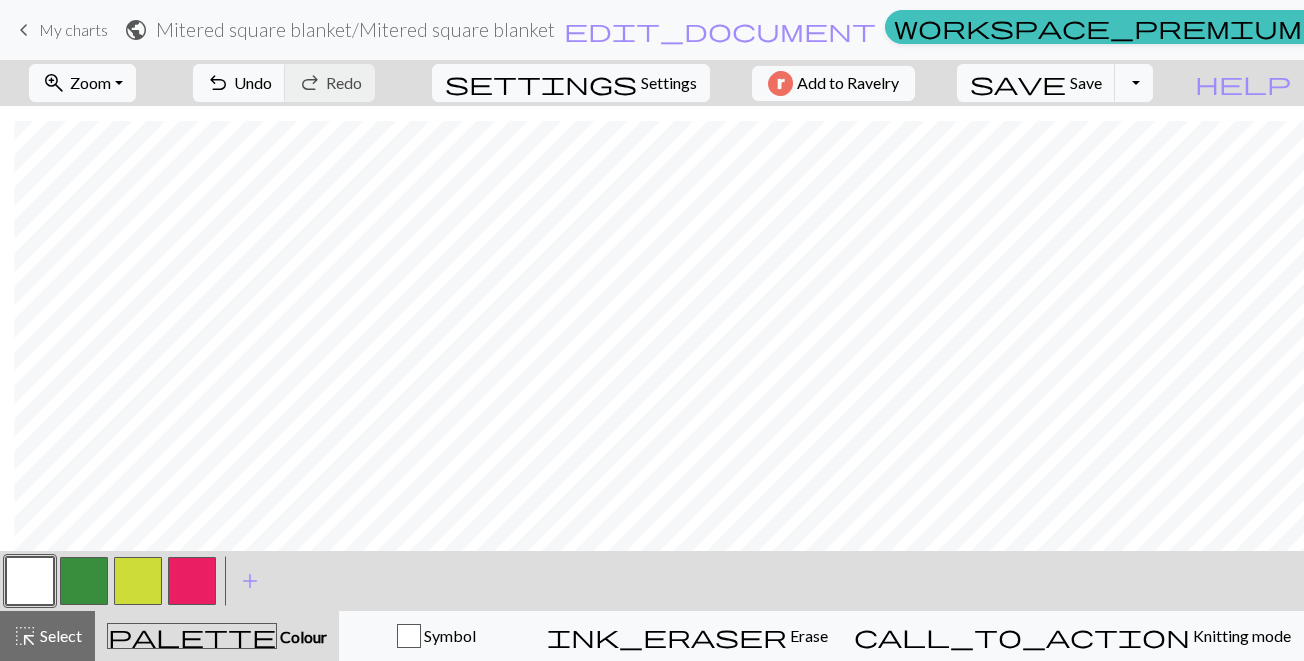 click at bounding box center (192, 581) 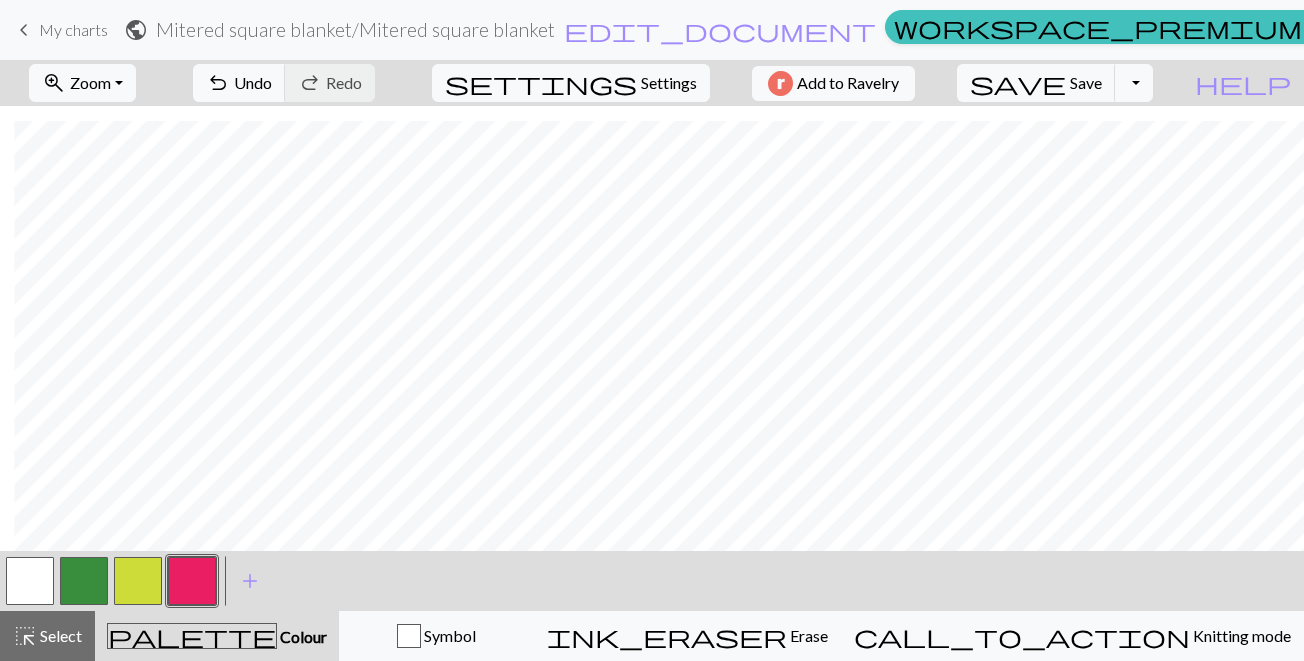 click at bounding box center [138, 581] 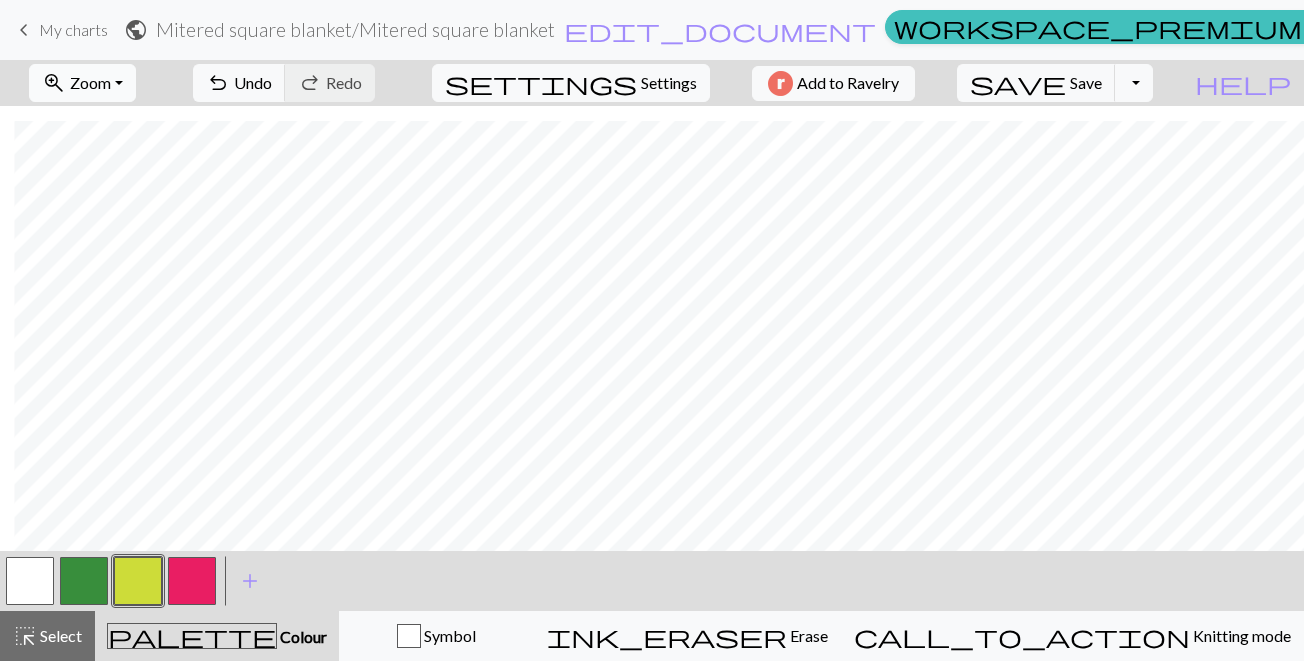 click on "Zoom" at bounding box center (90, 82) 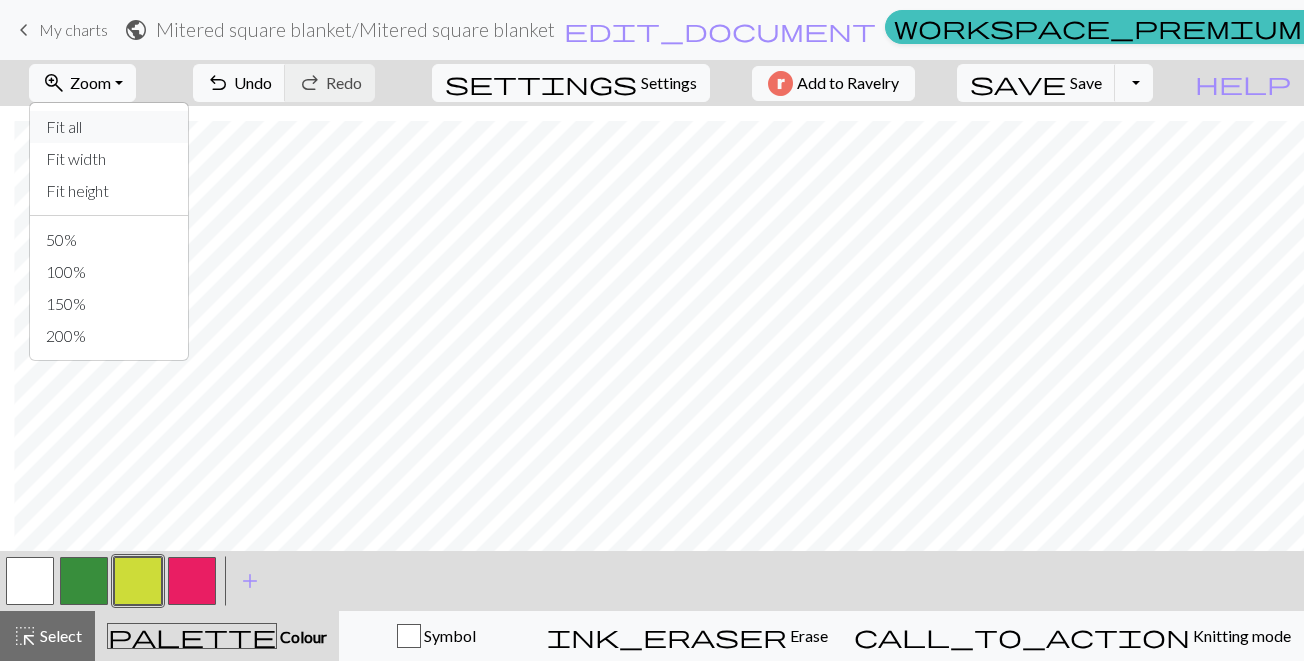 click on "Fit all" at bounding box center [109, 127] 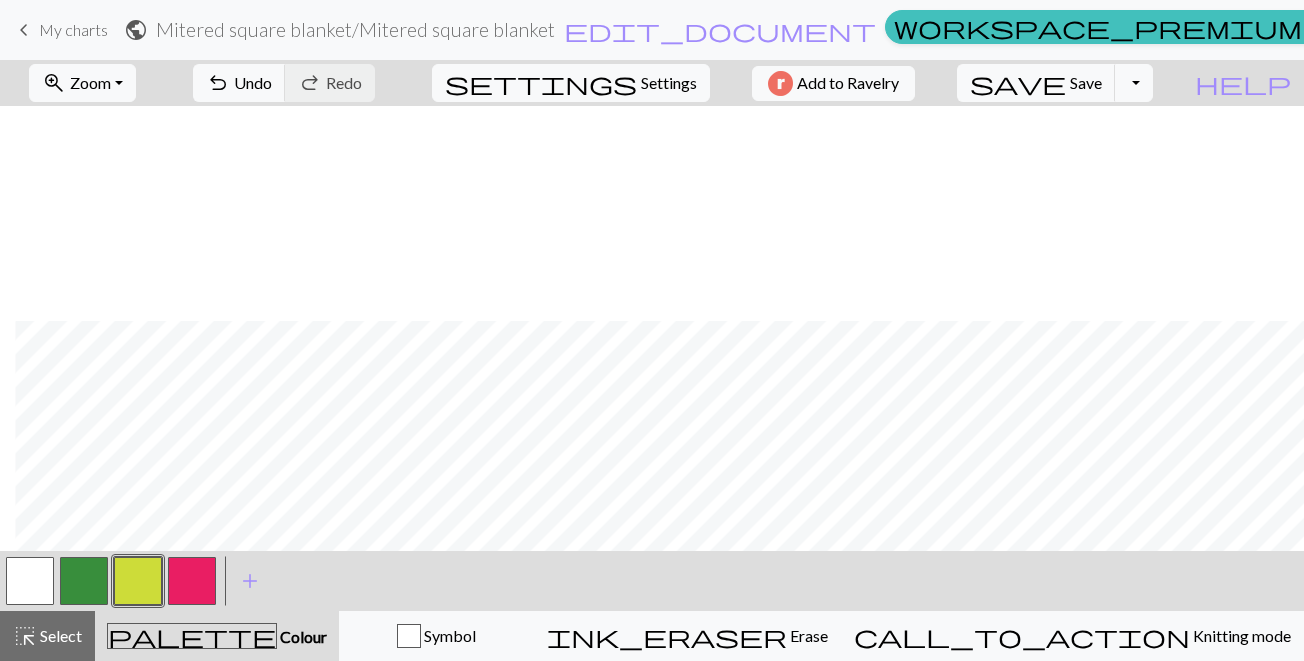 scroll, scrollTop: 1640, scrollLeft: 1454, axis: both 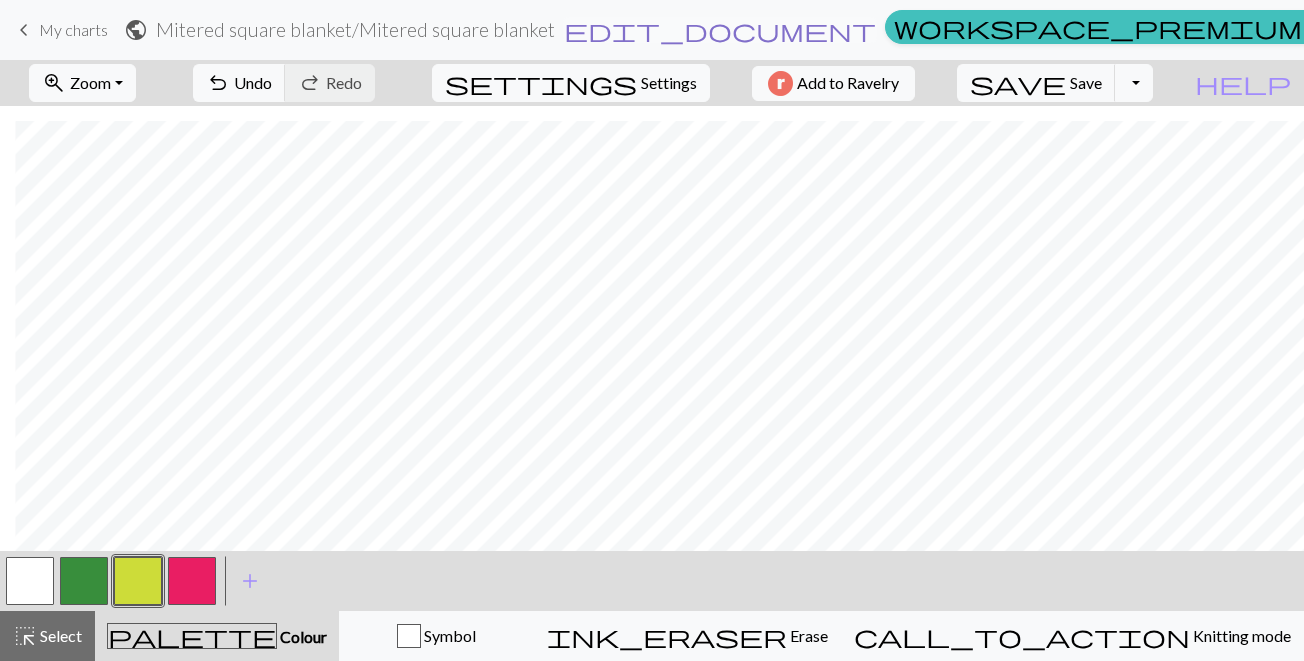 click on "edit_document" at bounding box center [720, 30] 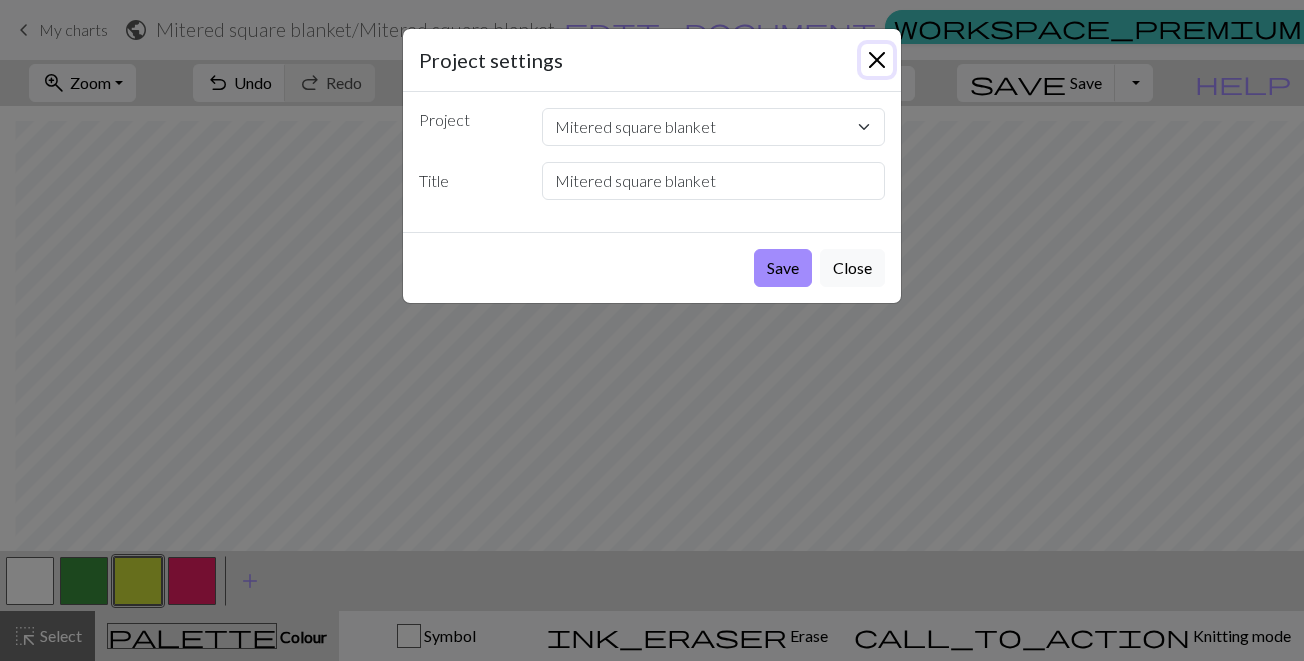 click at bounding box center (877, 60) 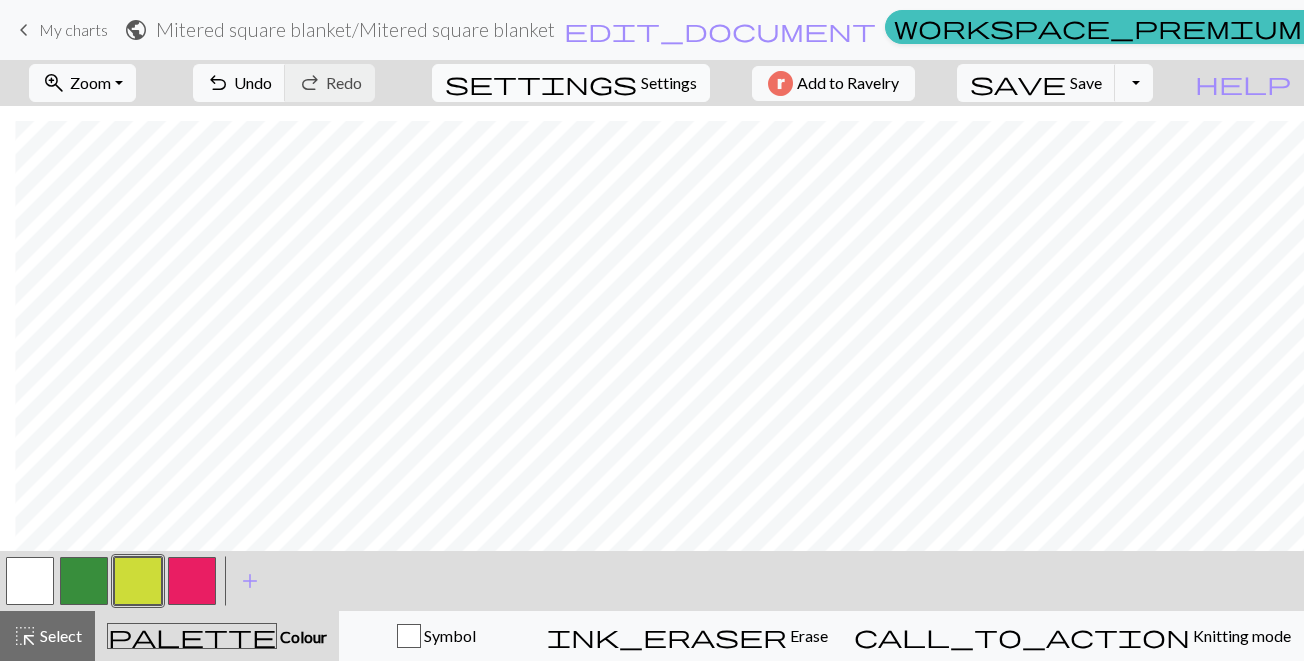 click on "Settings" at bounding box center [669, 83] 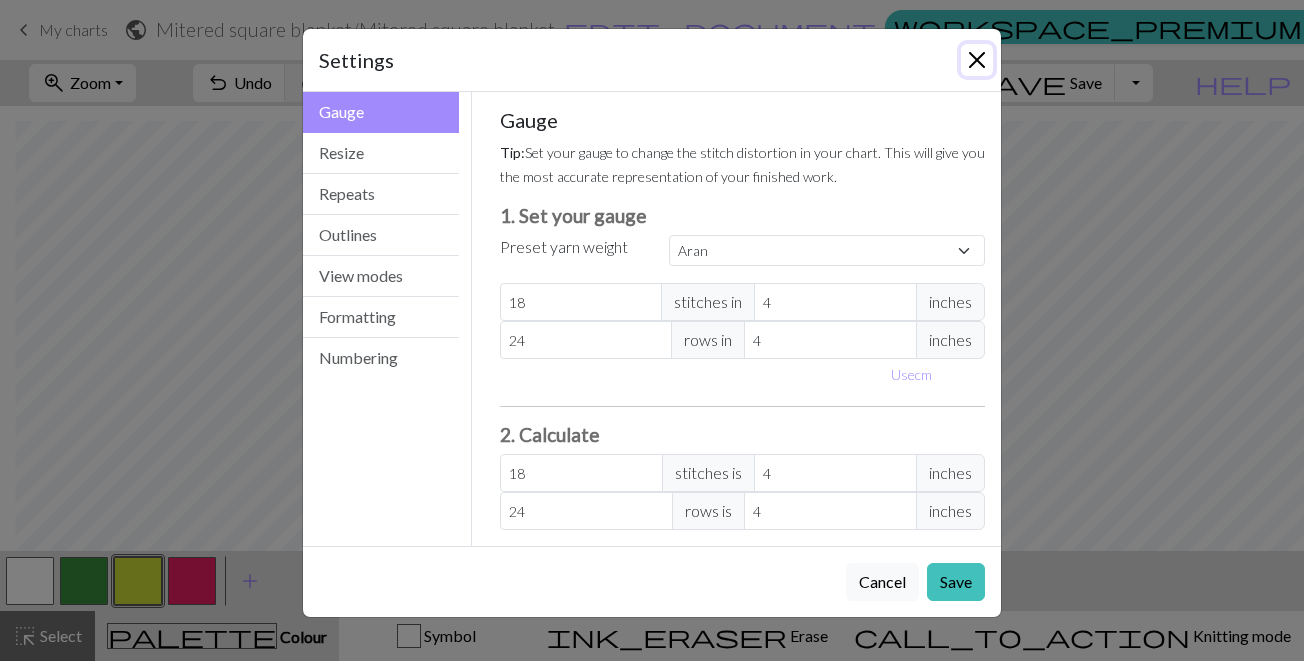 click at bounding box center (977, 60) 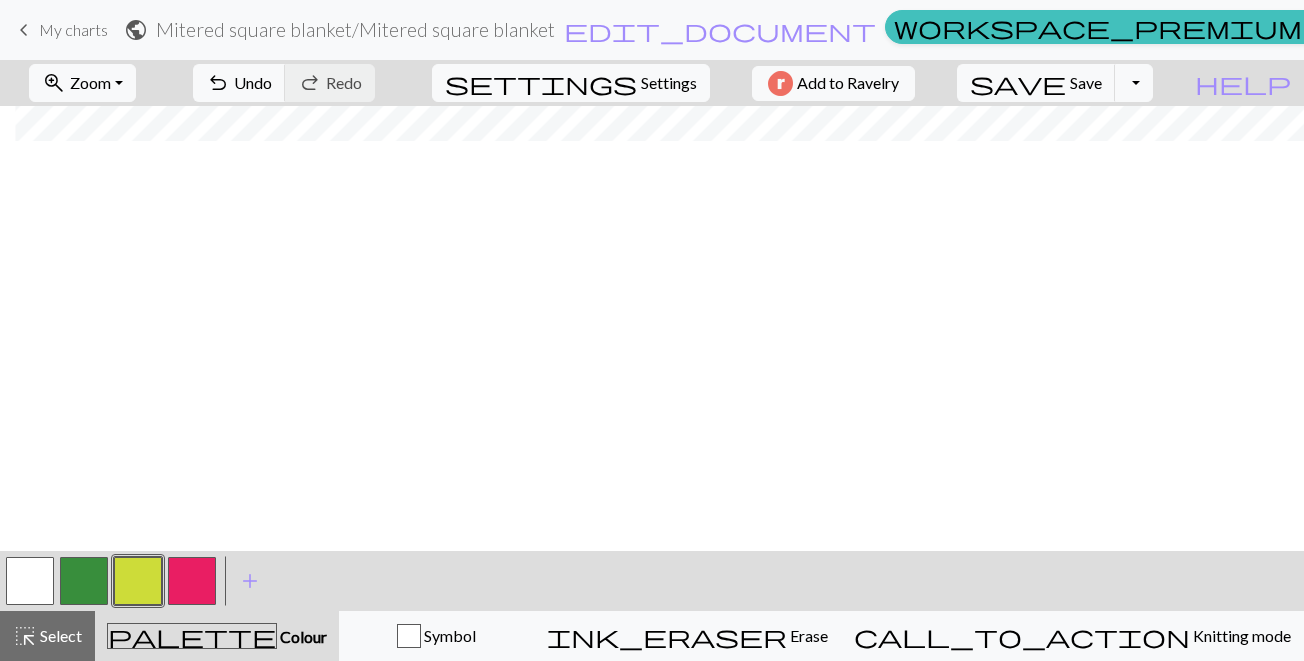 scroll, scrollTop: 0, scrollLeft: 1454, axis: horizontal 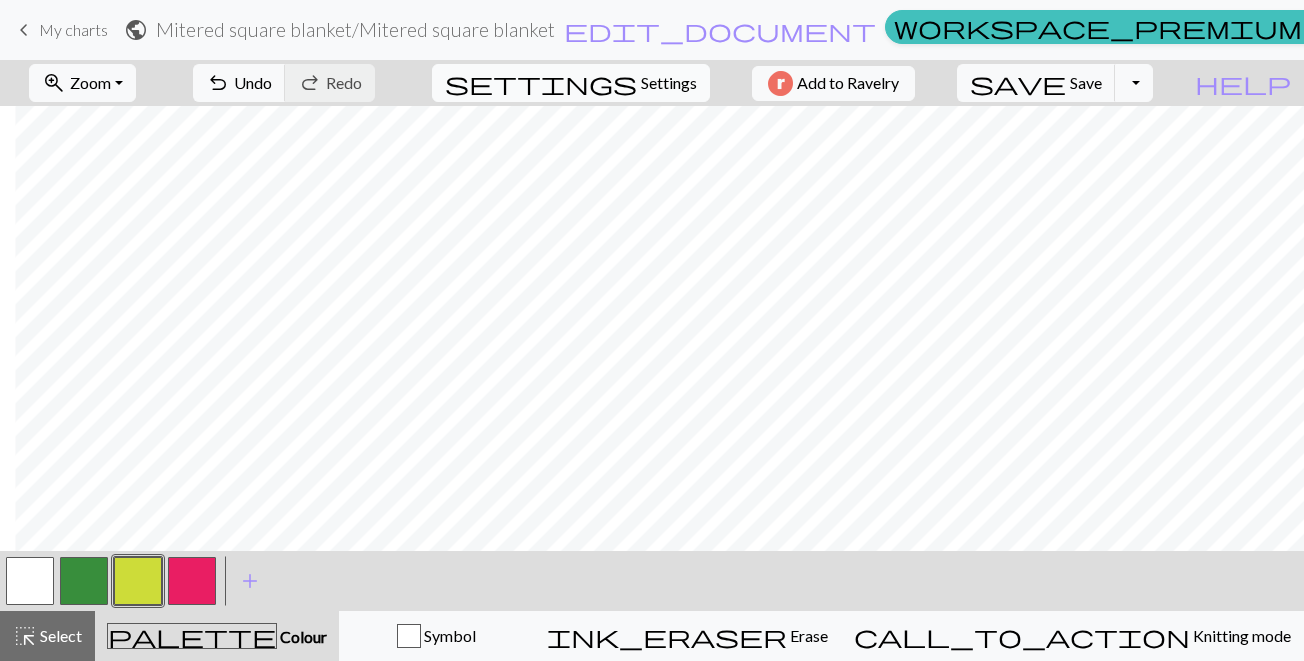 click on "settings  Settings" at bounding box center (571, 83) 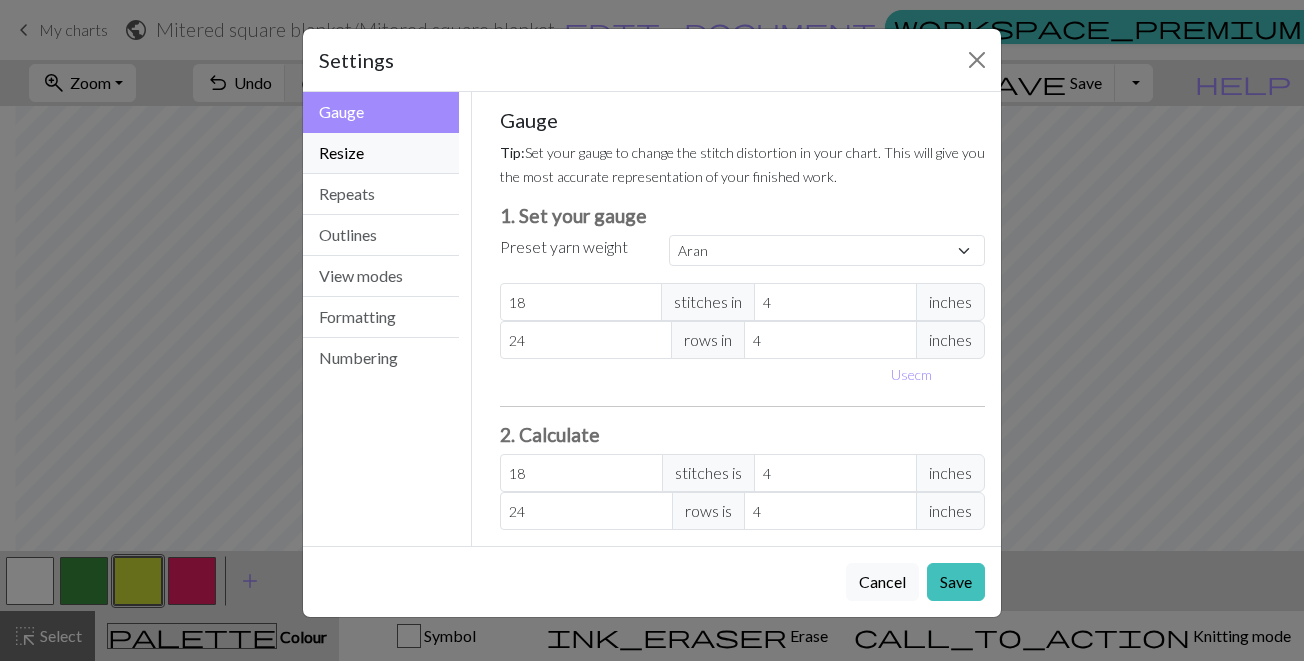 click on "Resize" at bounding box center (381, 153) 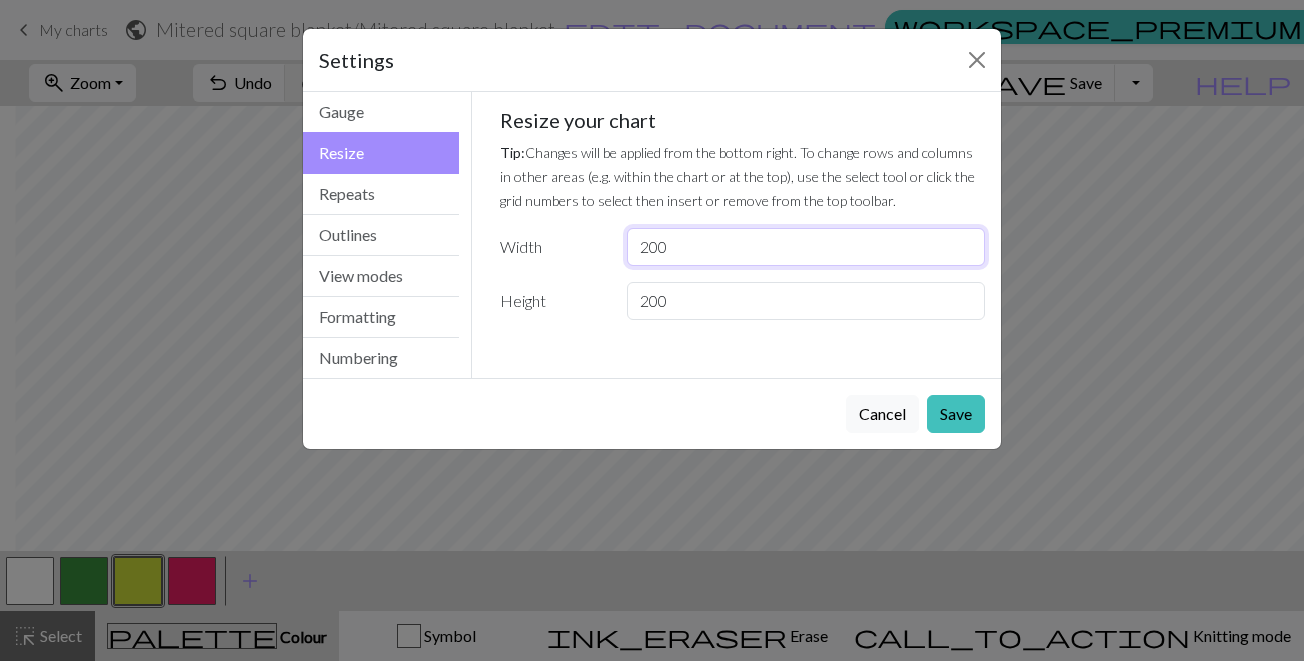 click on "200" at bounding box center (806, 247) 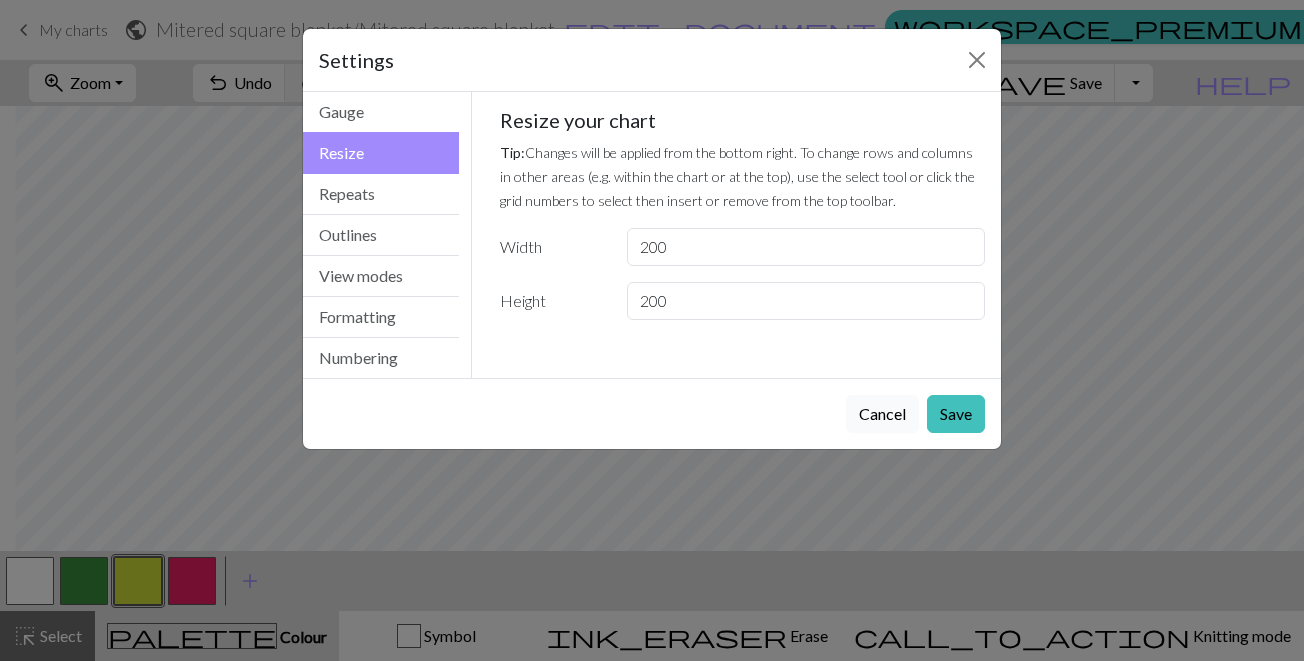click on "Cancel" at bounding box center (882, 414) 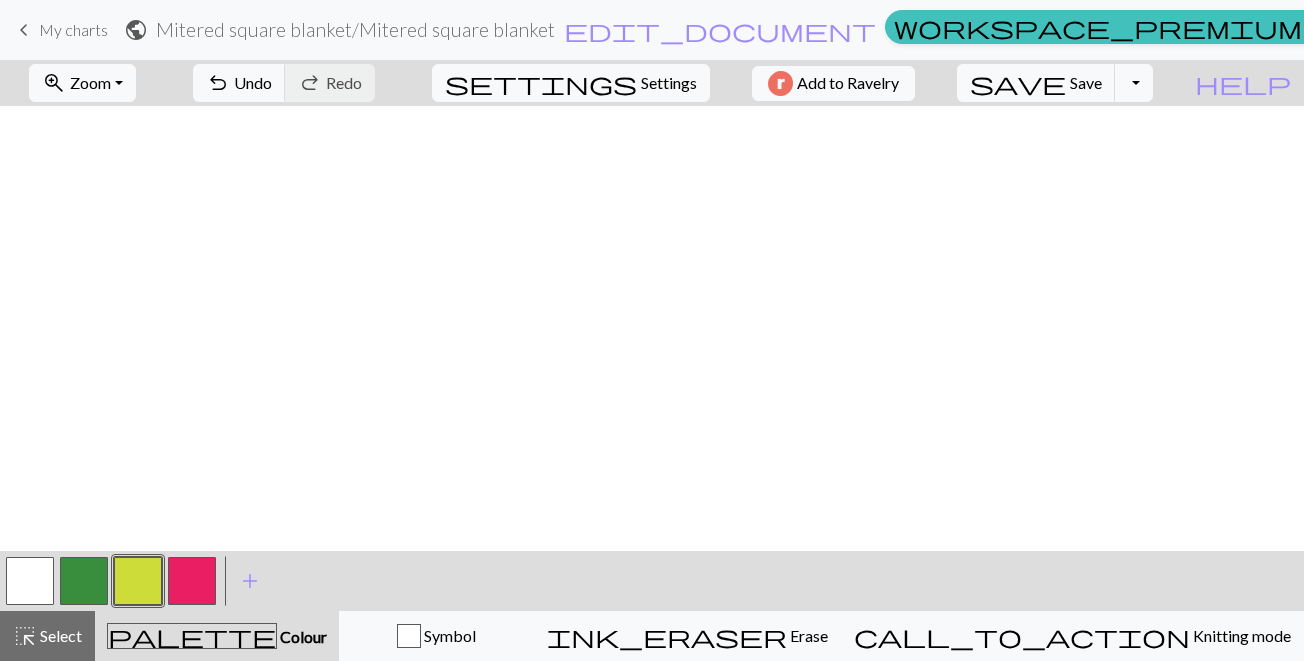 scroll, scrollTop: 1640, scrollLeft: 1454, axis: both 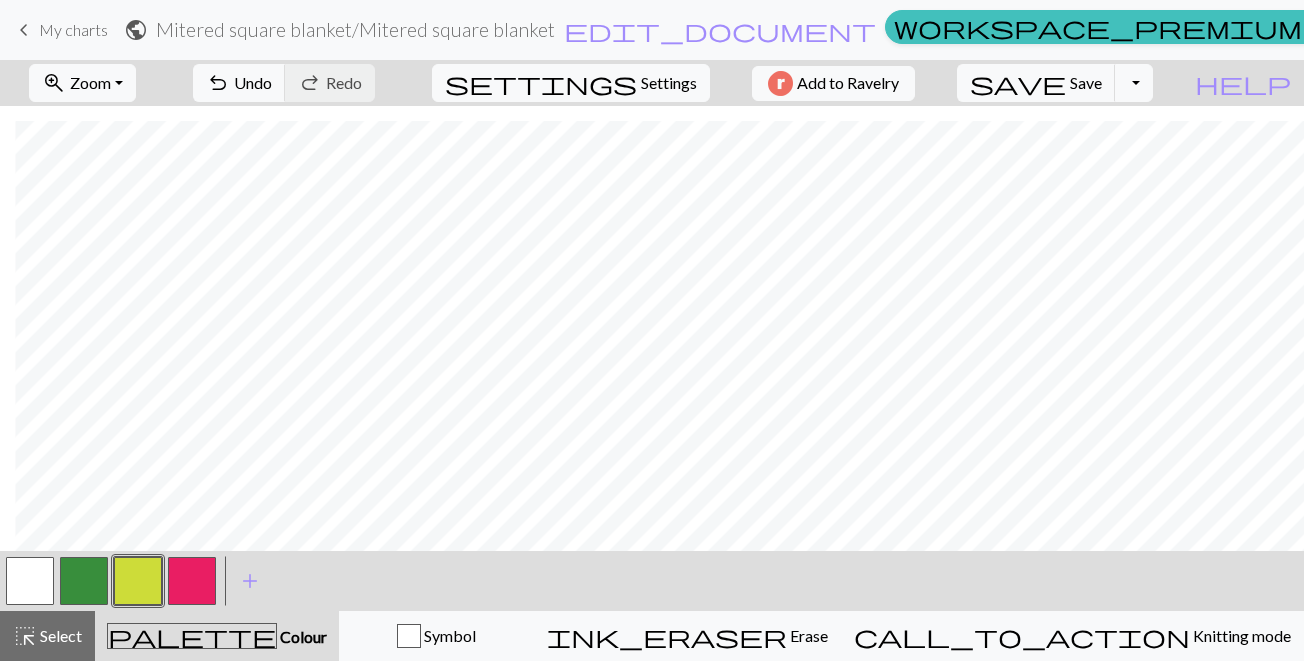 click at bounding box center [30, 581] 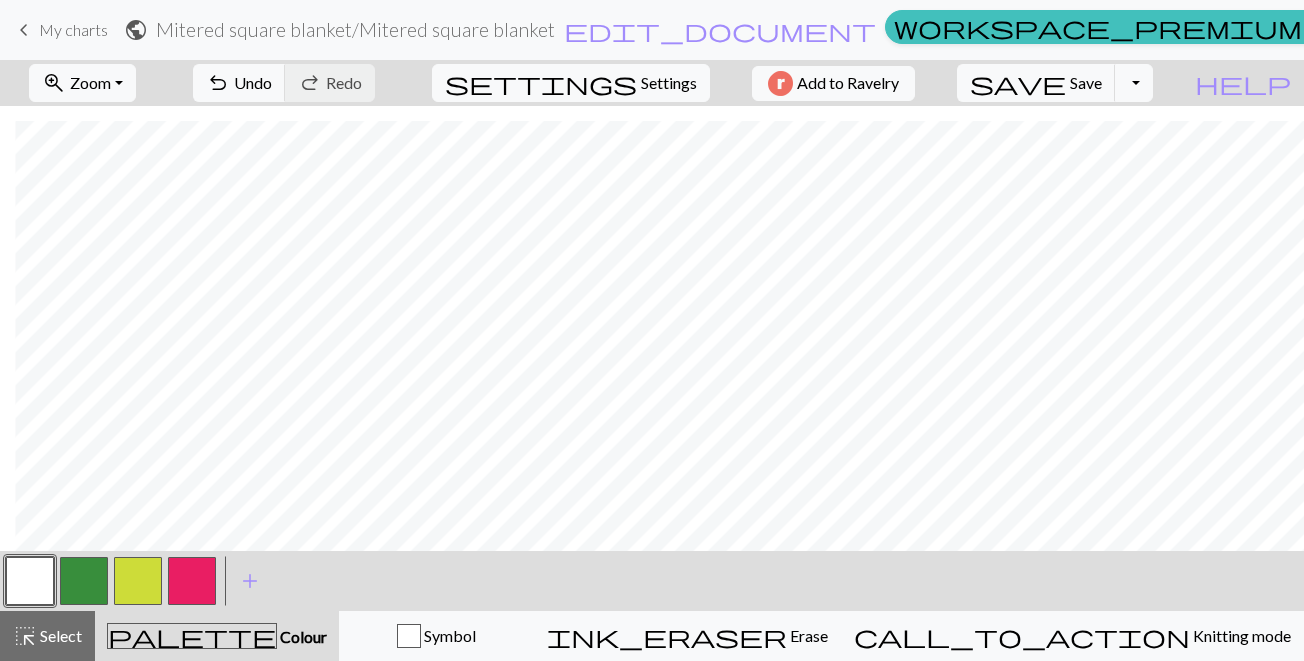 click at bounding box center (138, 581) 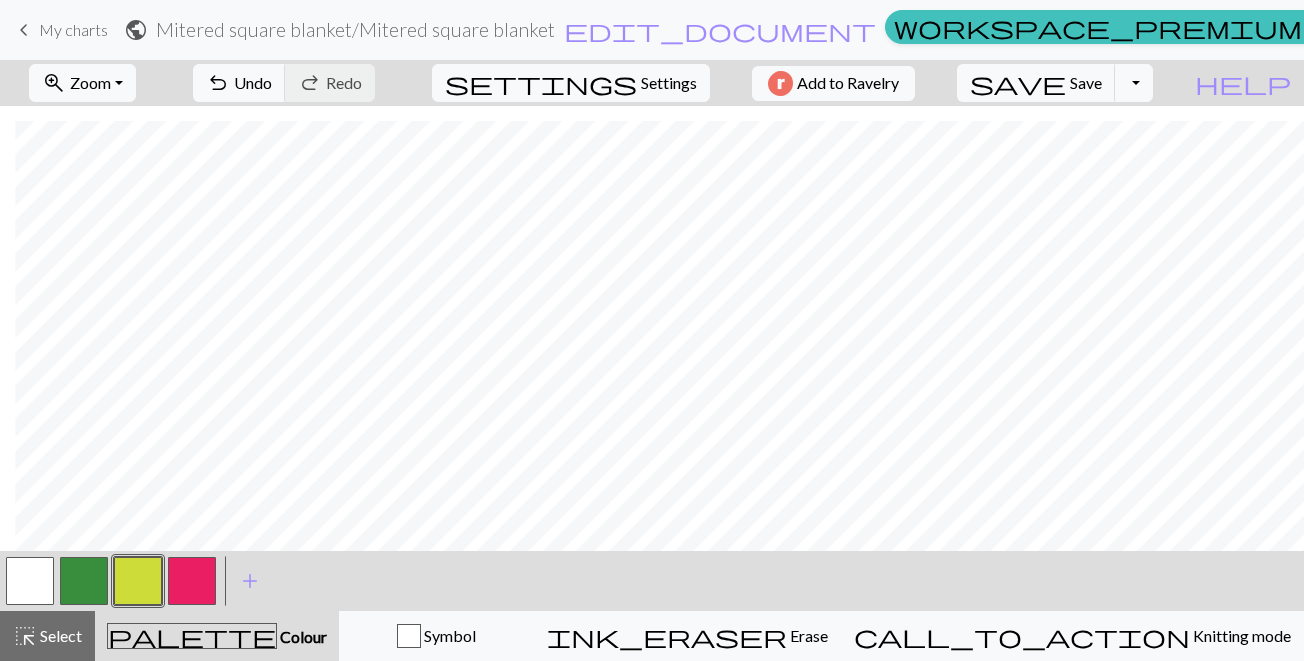 click at bounding box center [192, 581] 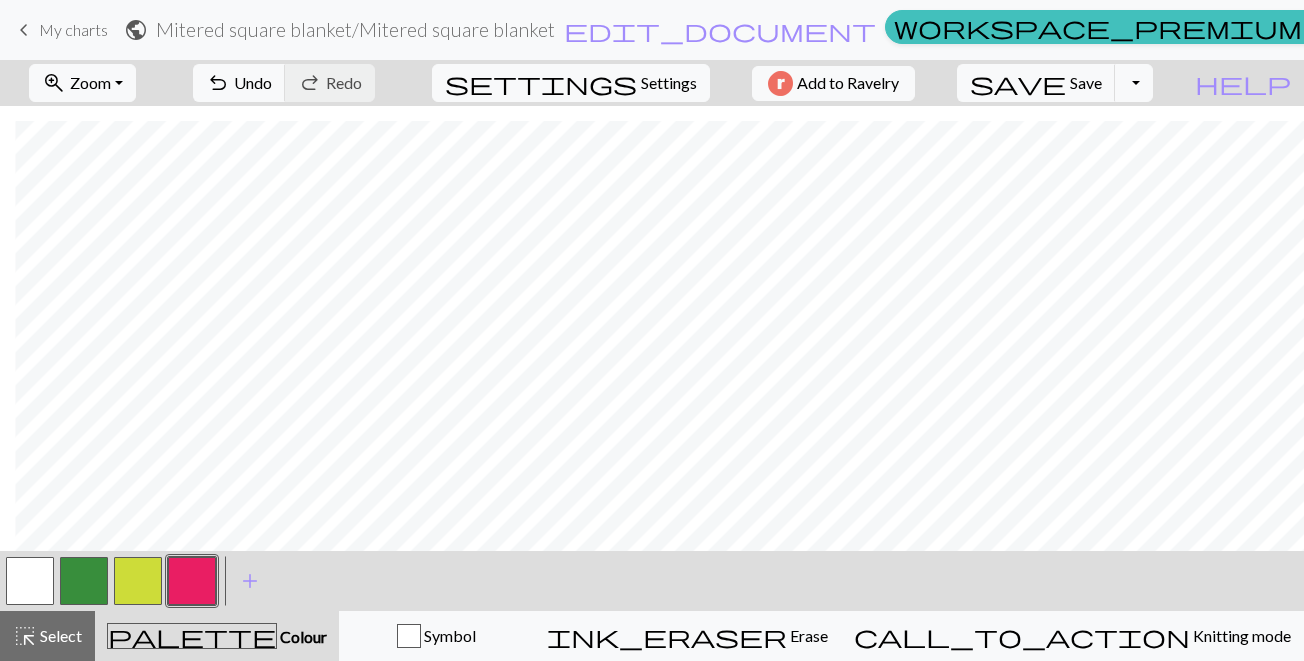 click at bounding box center (30, 581) 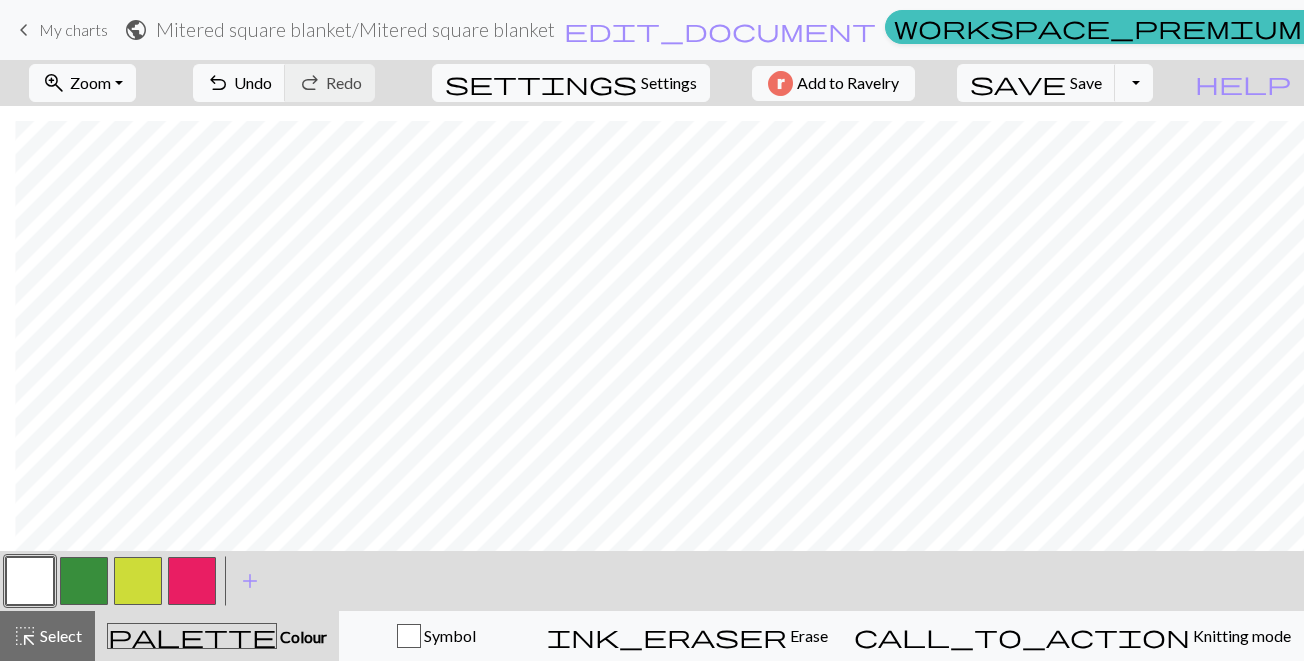 click at bounding box center (138, 581) 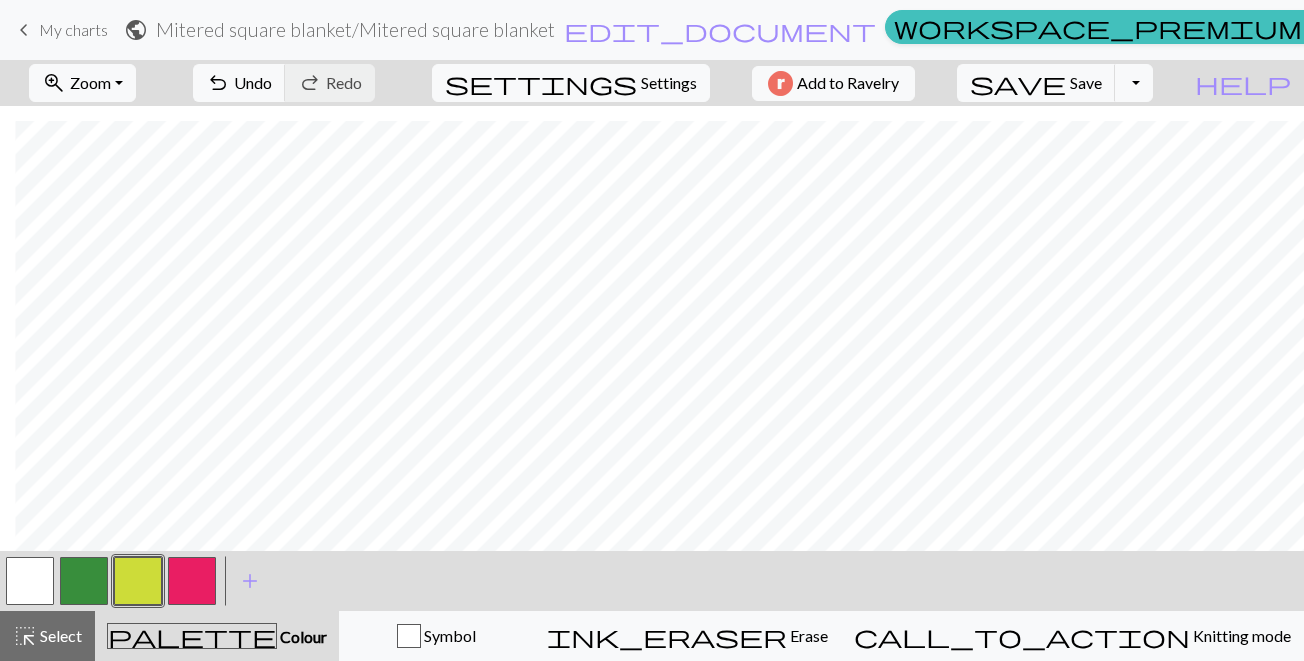 click at bounding box center (192, 581) 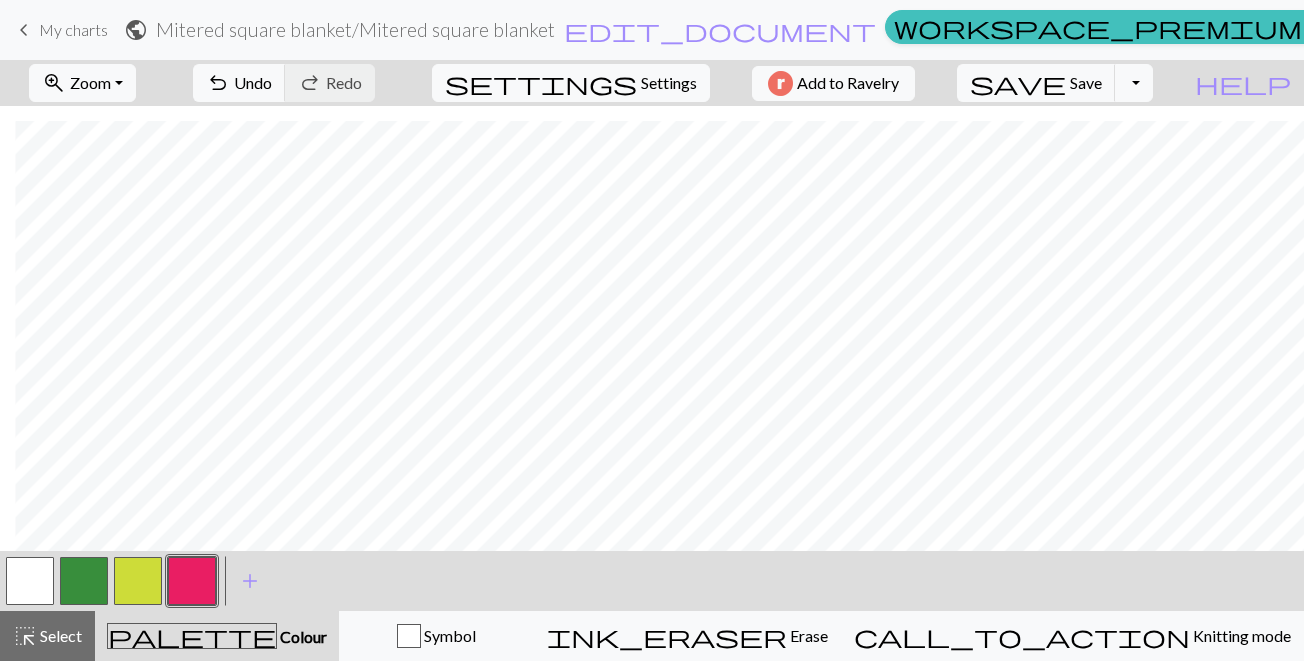 click at bounding box center (30, 581) 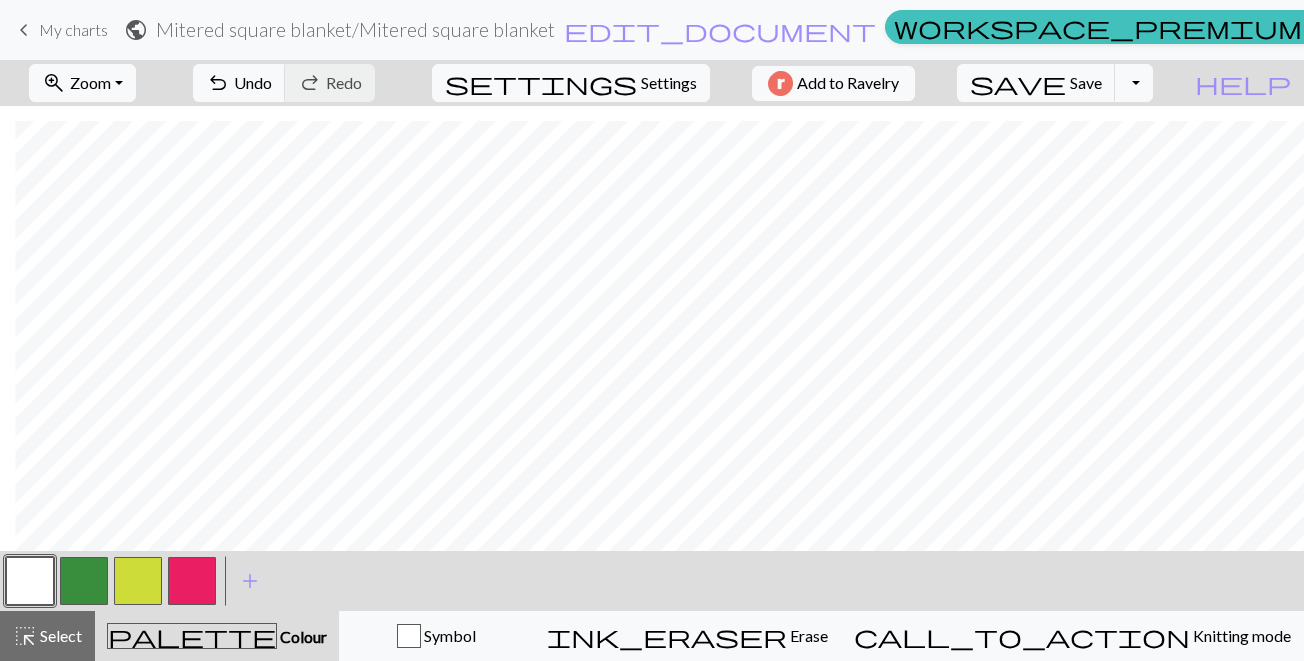 click at bounding box center (192, 581) 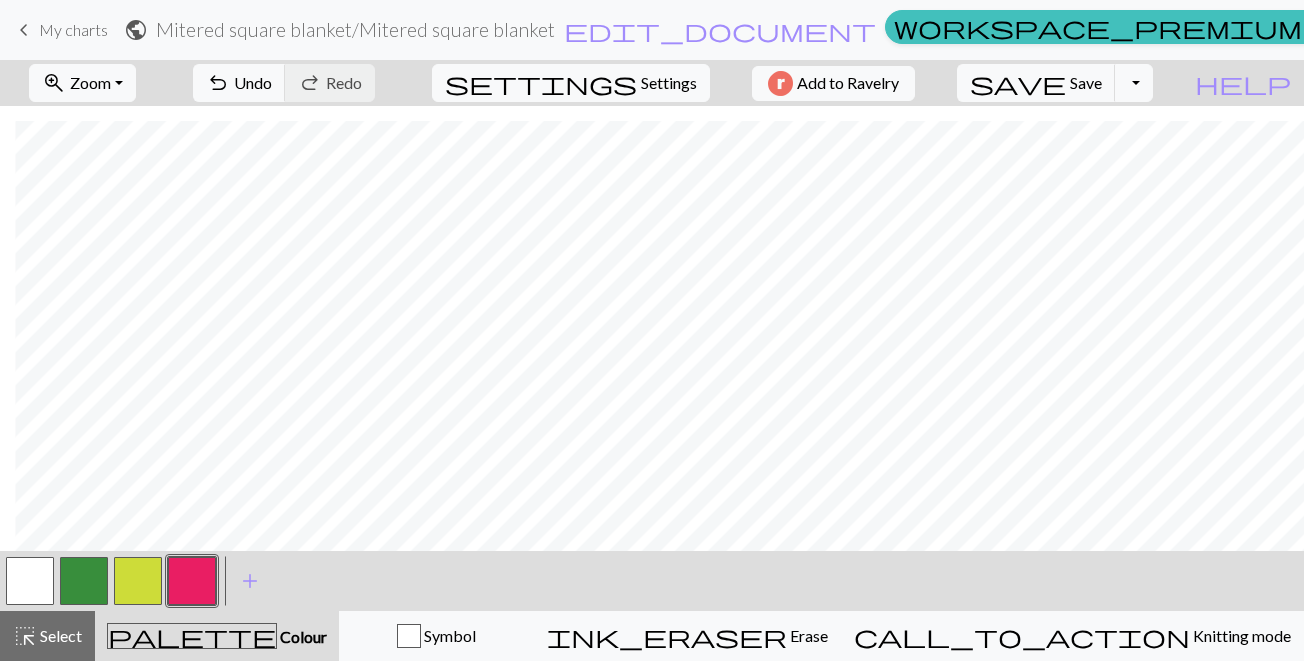 click at bounding box center (138, 581) 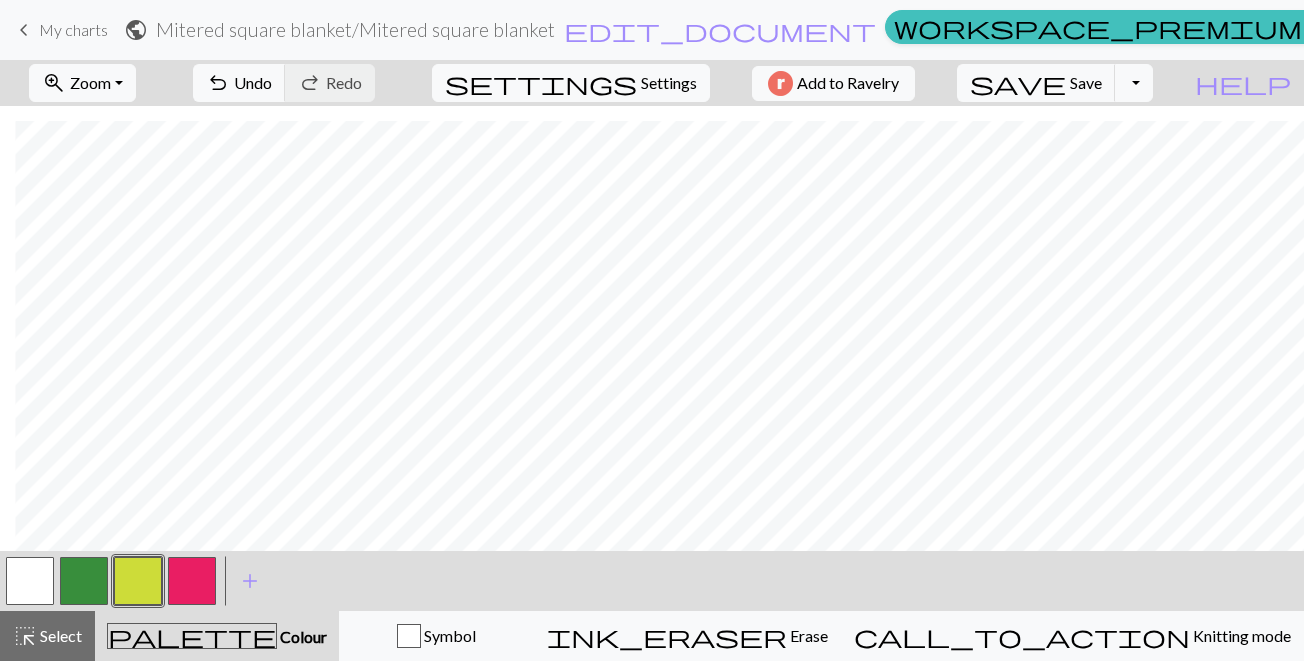 click at bounding box center [30, 581] 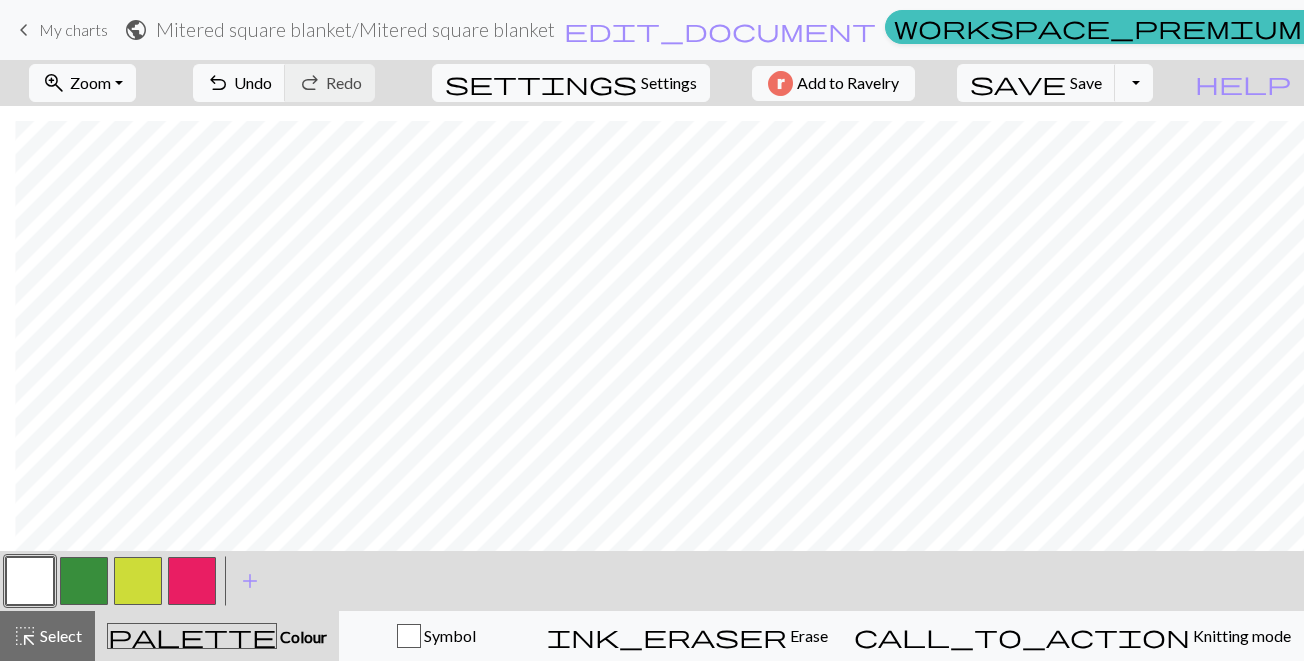 click at bounding box center [192, 581] 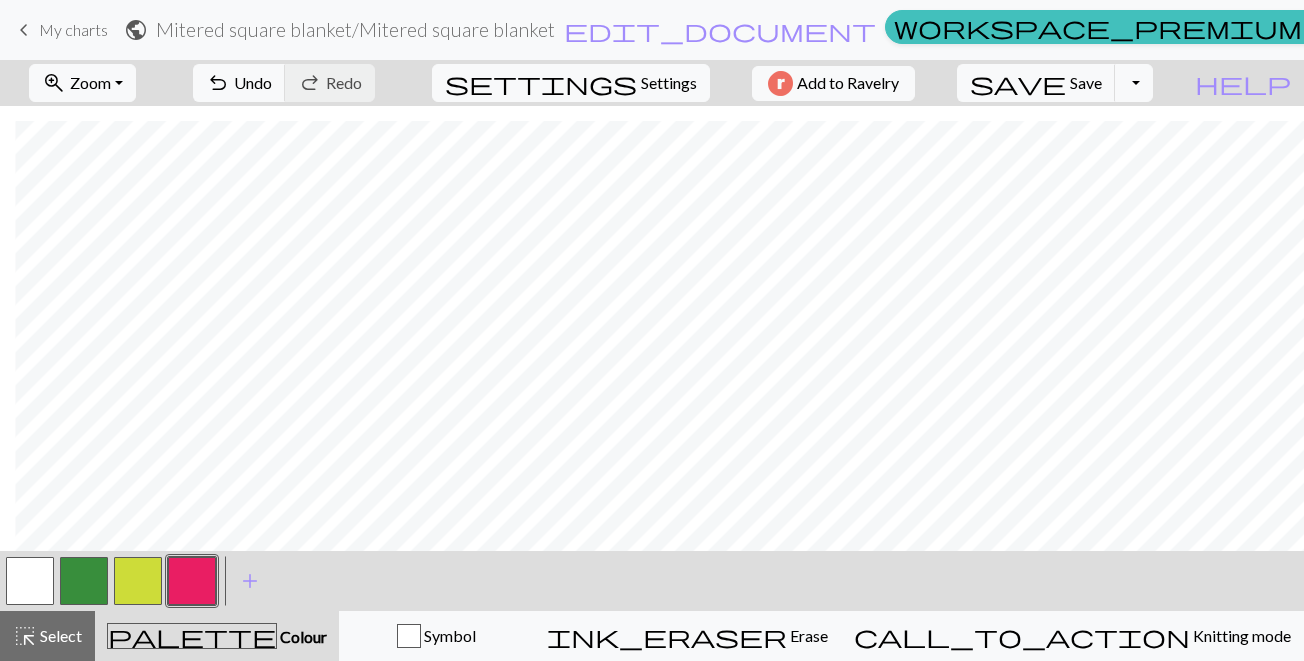 click at bounding box center [192, 581] 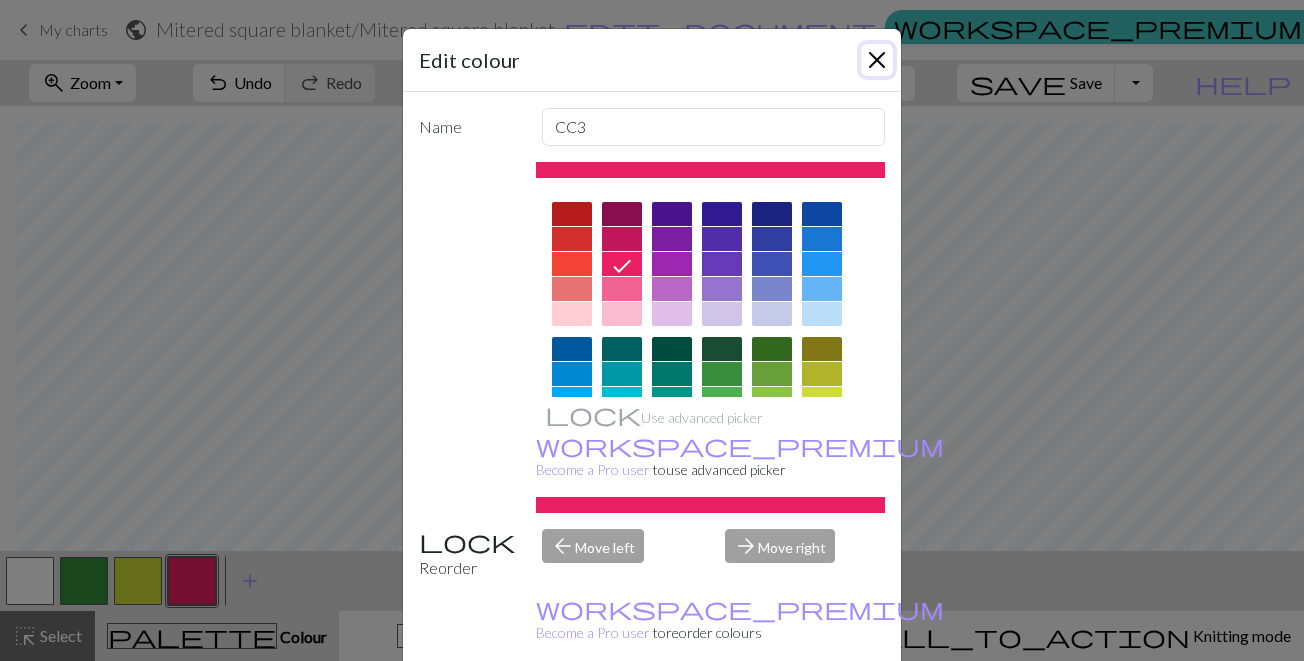 click at bounding box center [877, 60] 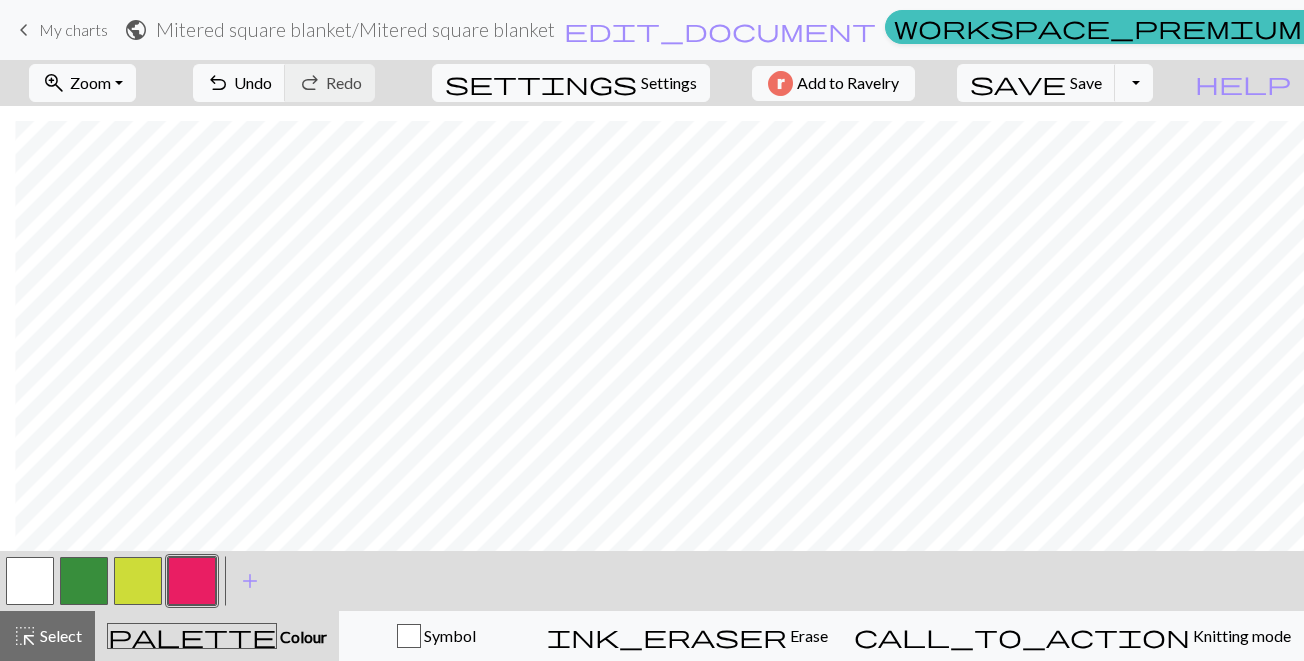 click at bounding box center (138, 581) 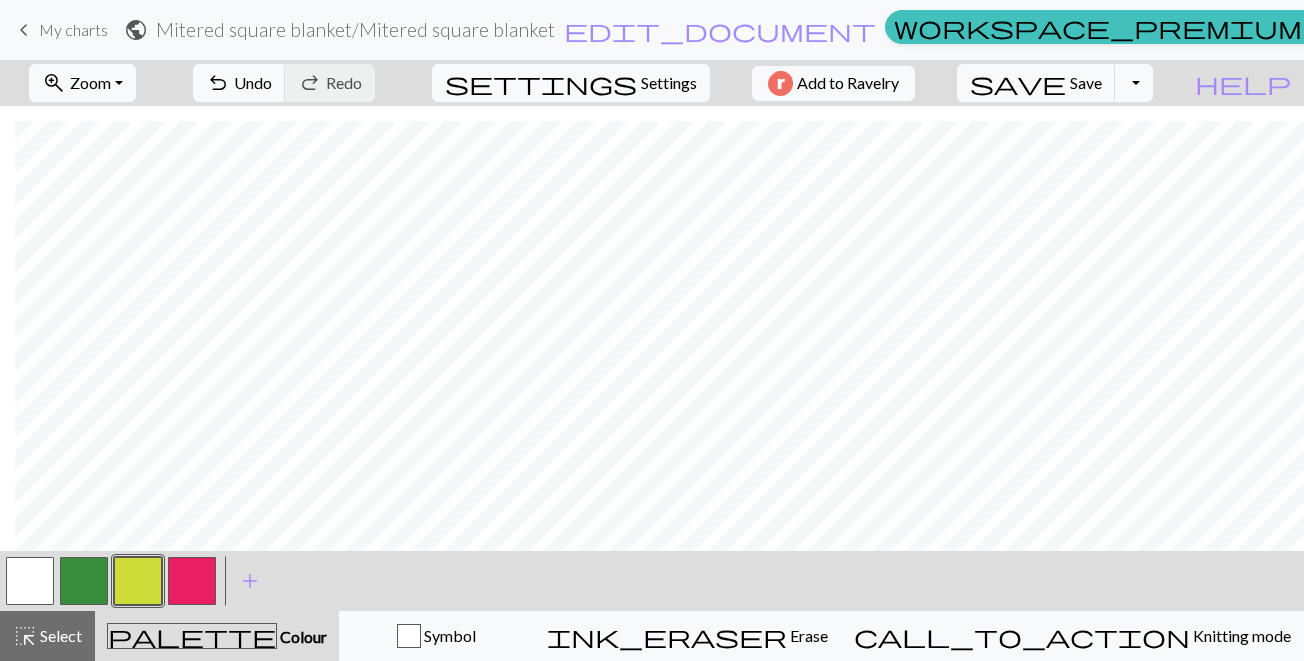click at bounding box center [192, 581] 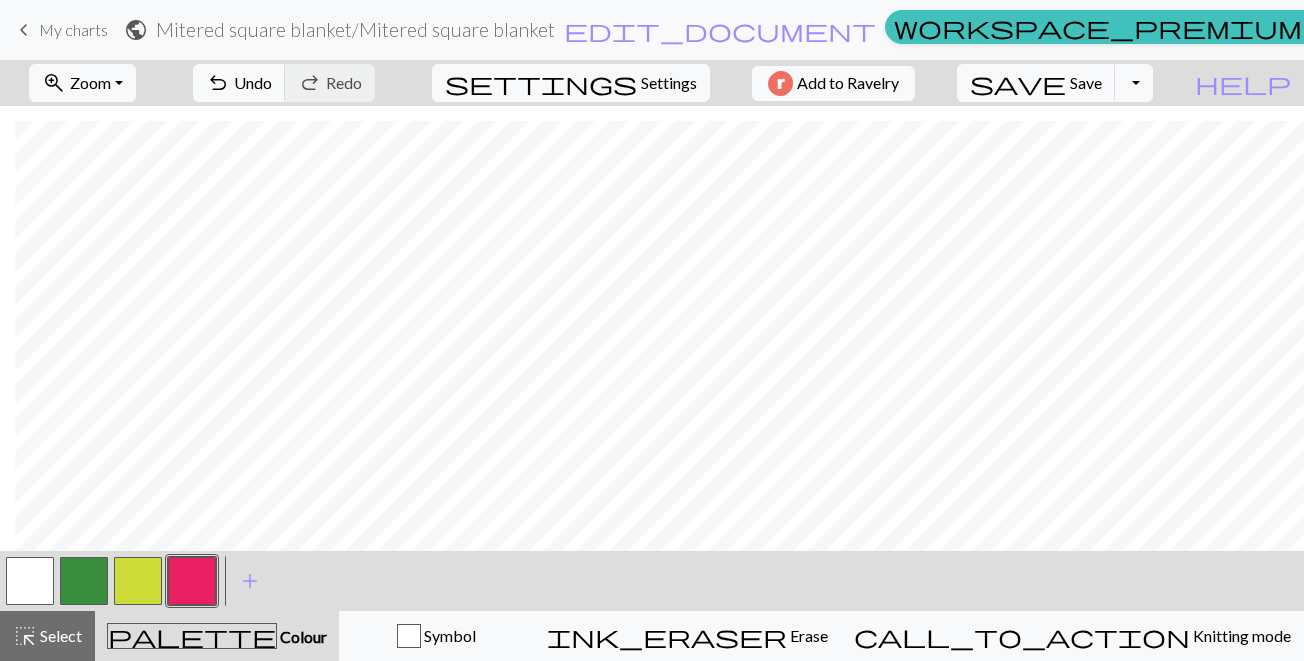 click at bounding box center [30, 581] 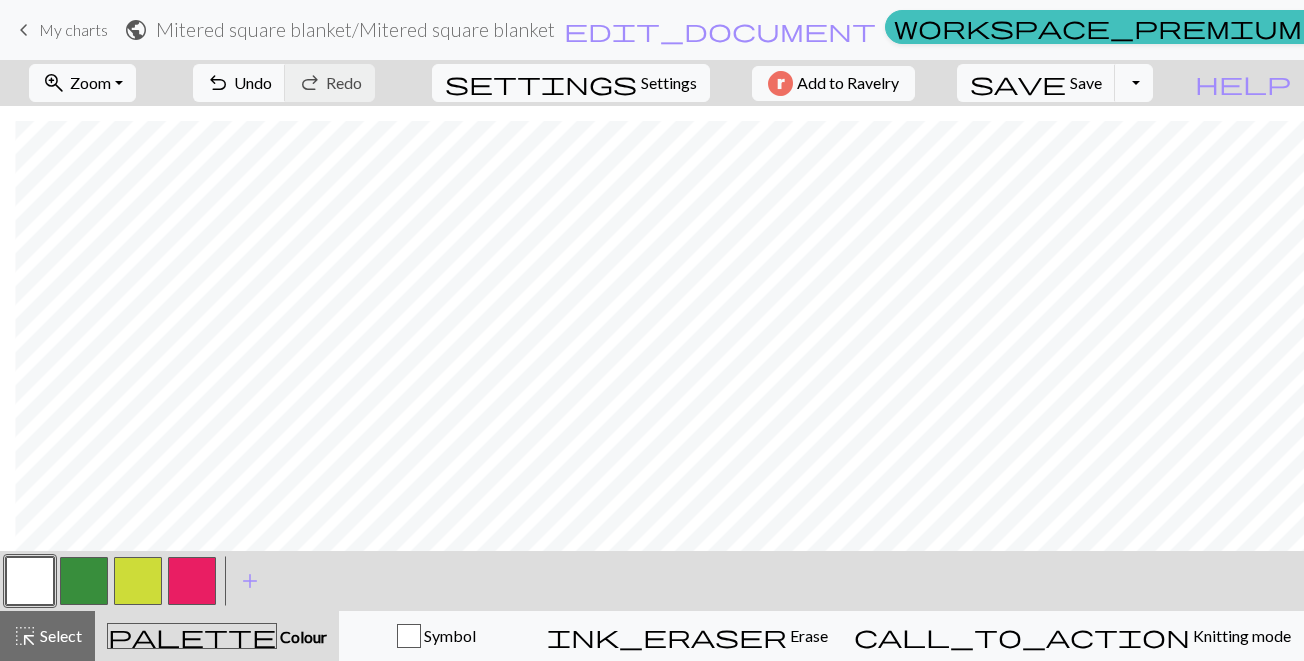 click at bounding box center (192, 581) 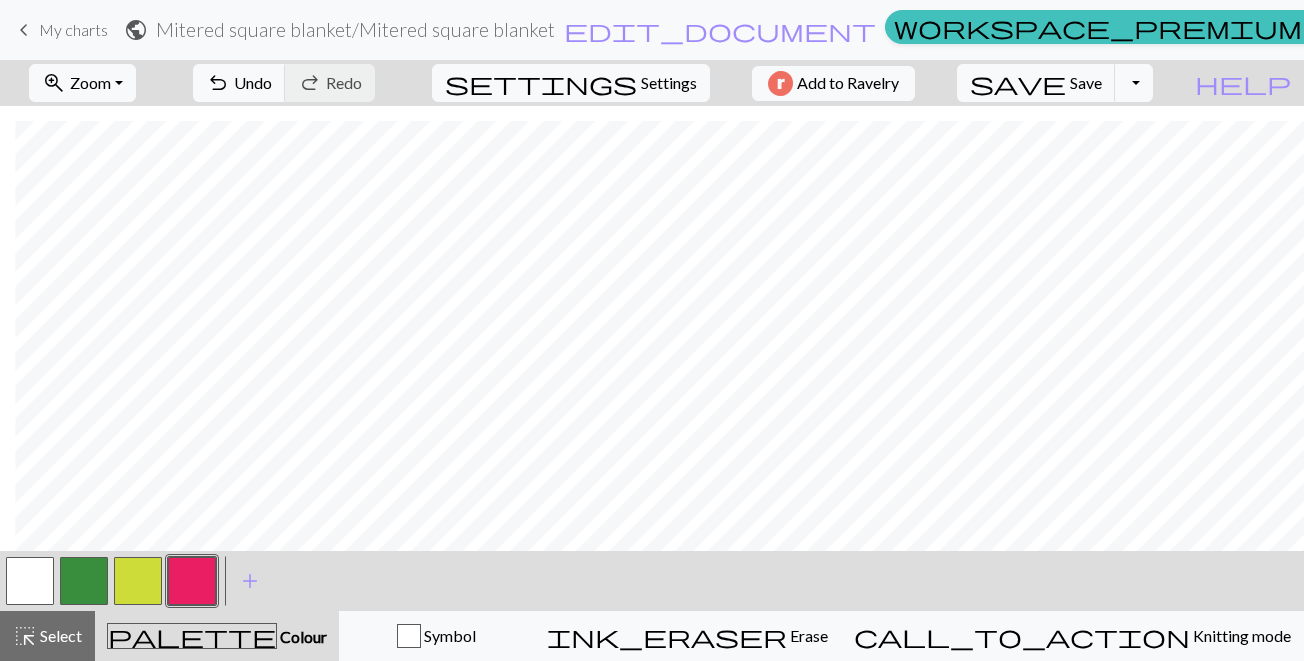 click at bounding box center [30, 581] 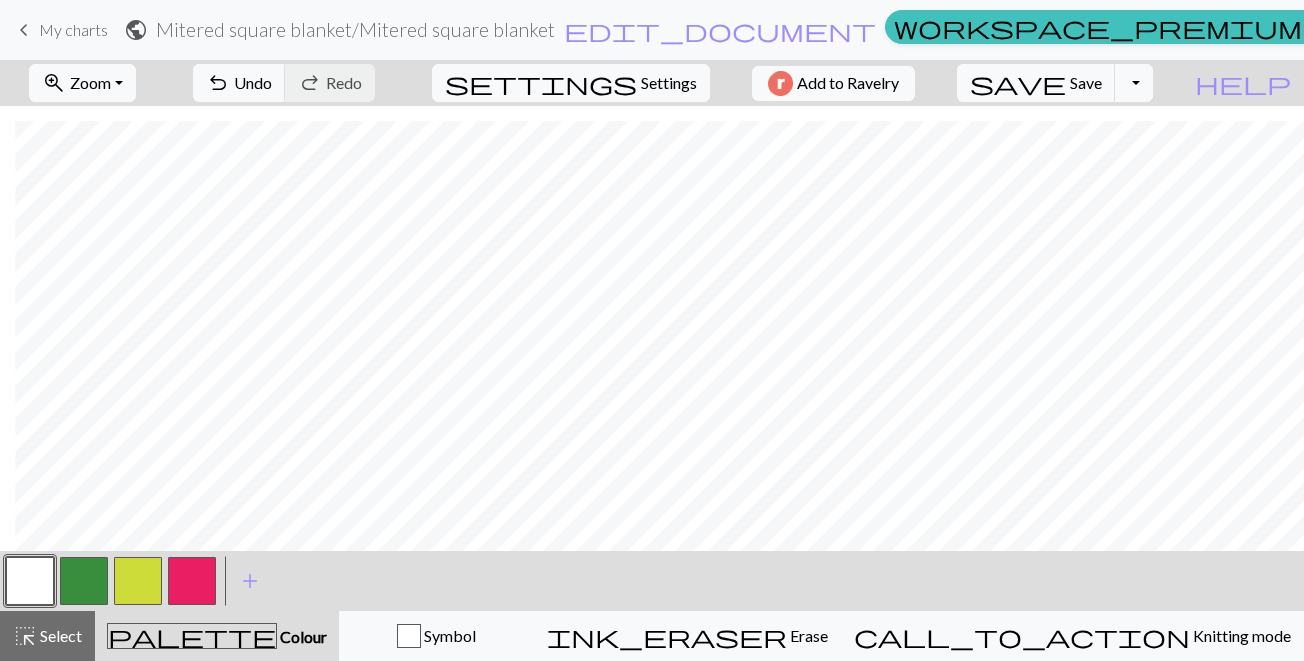 click at bounding box center [192, 581] 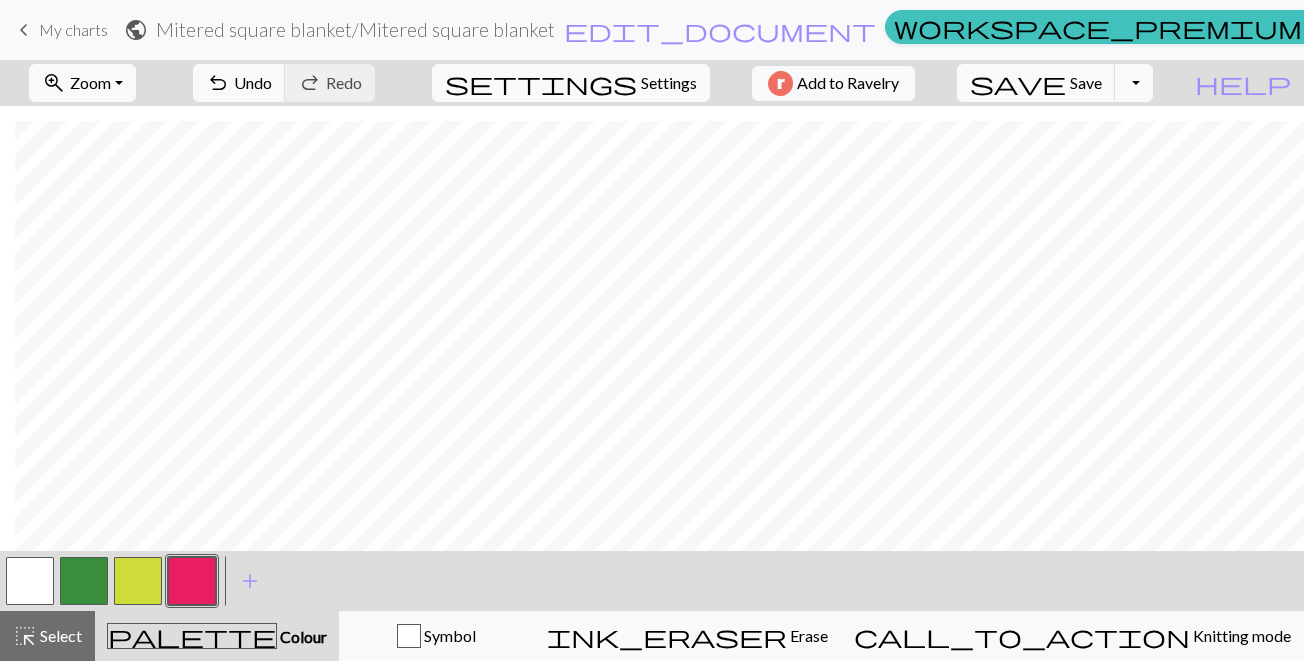 click at bounding box center [30, 581] 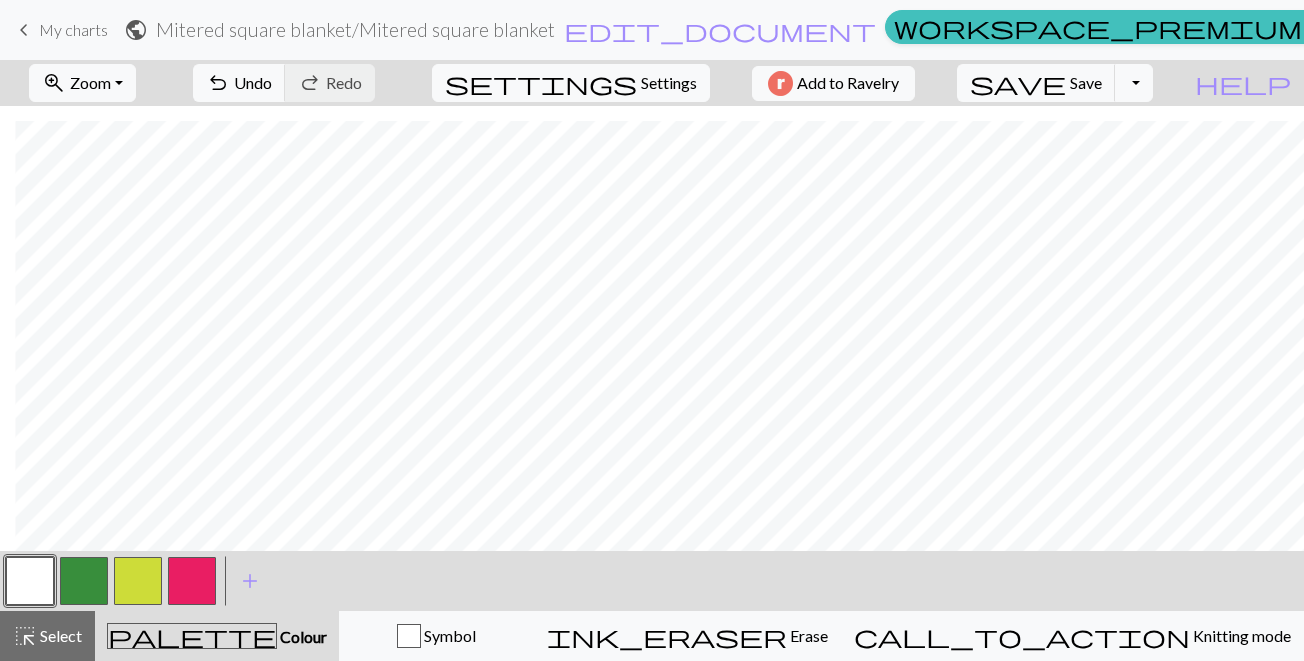 click at bounding box center (192, 581) 